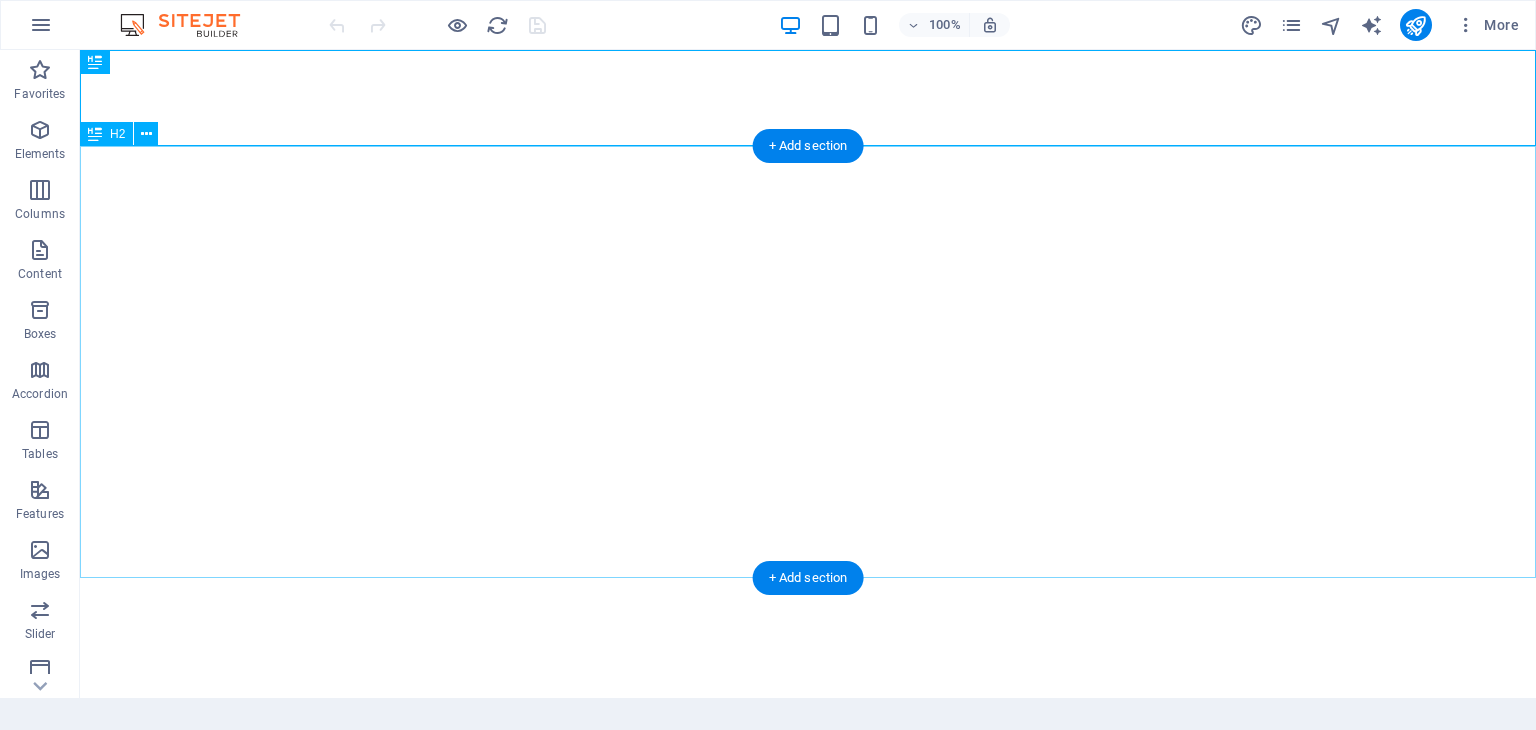 scroll, scrollTop: 0, scrollLeft: 0, axis: both 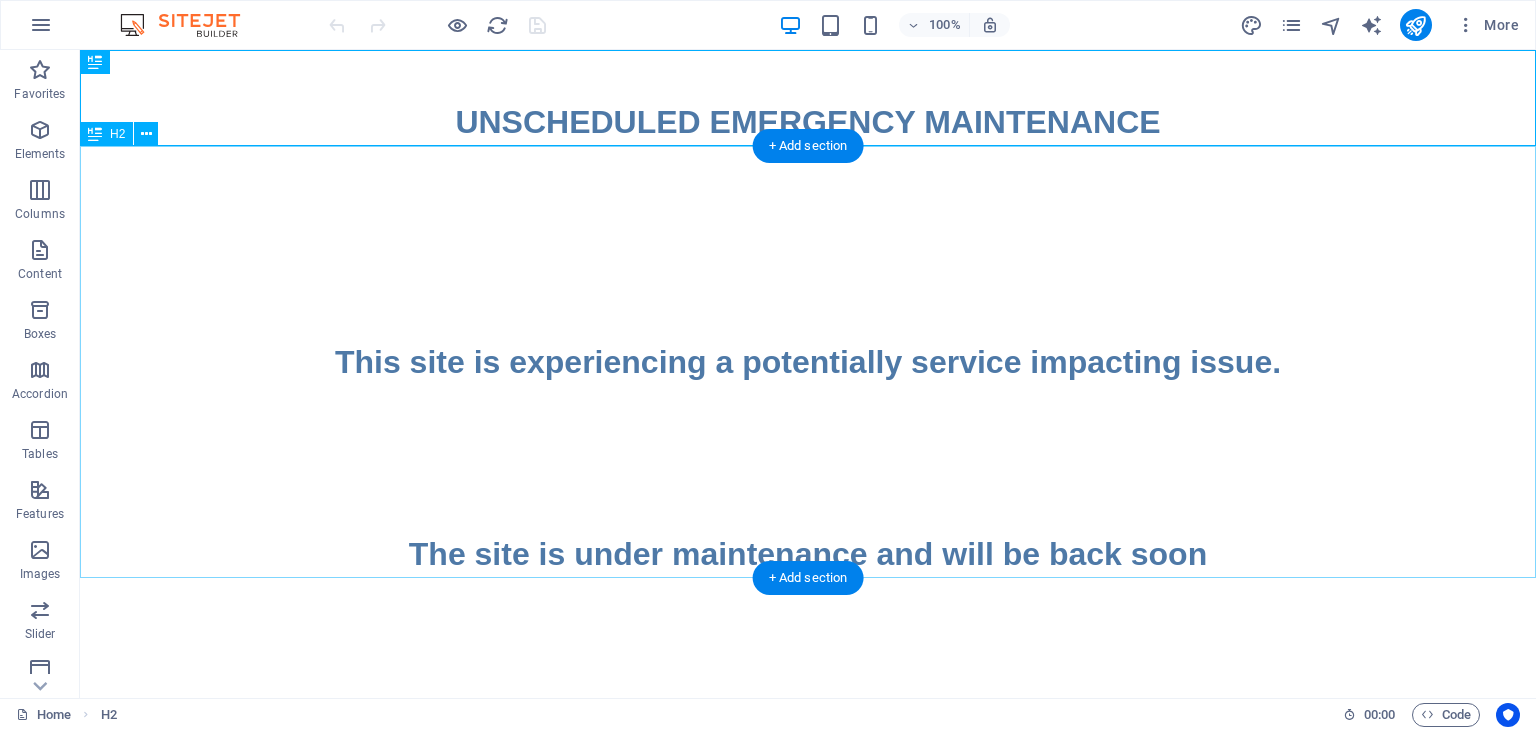 click on "This site is experiencing a potentially service impacting issue. The site is under maintenance and will be back soon" at bounding box center (808, 362) 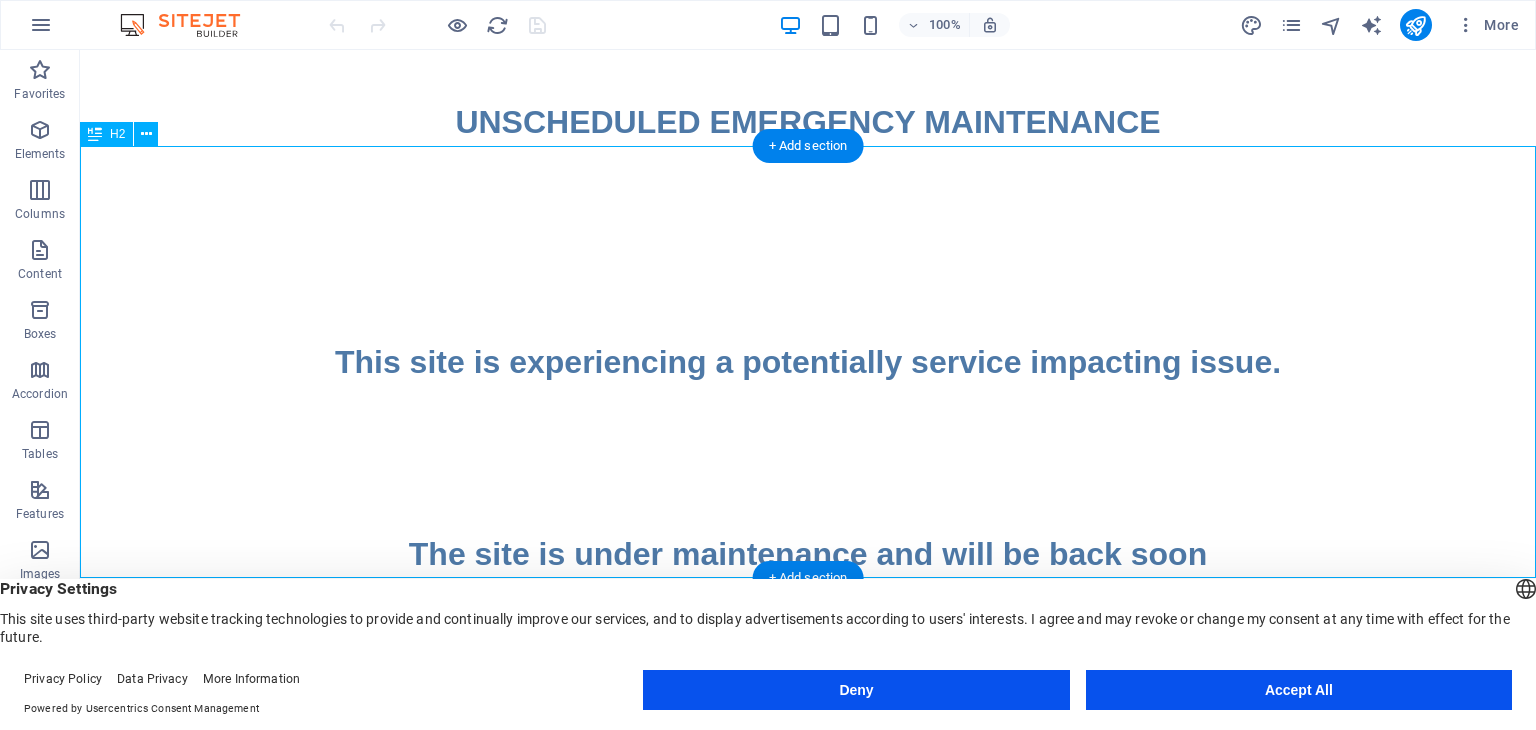 click on "This site is experiencing a potentially service impacting issue. The site is under maintenance and will be back soon" at bounding box center [808, 362] 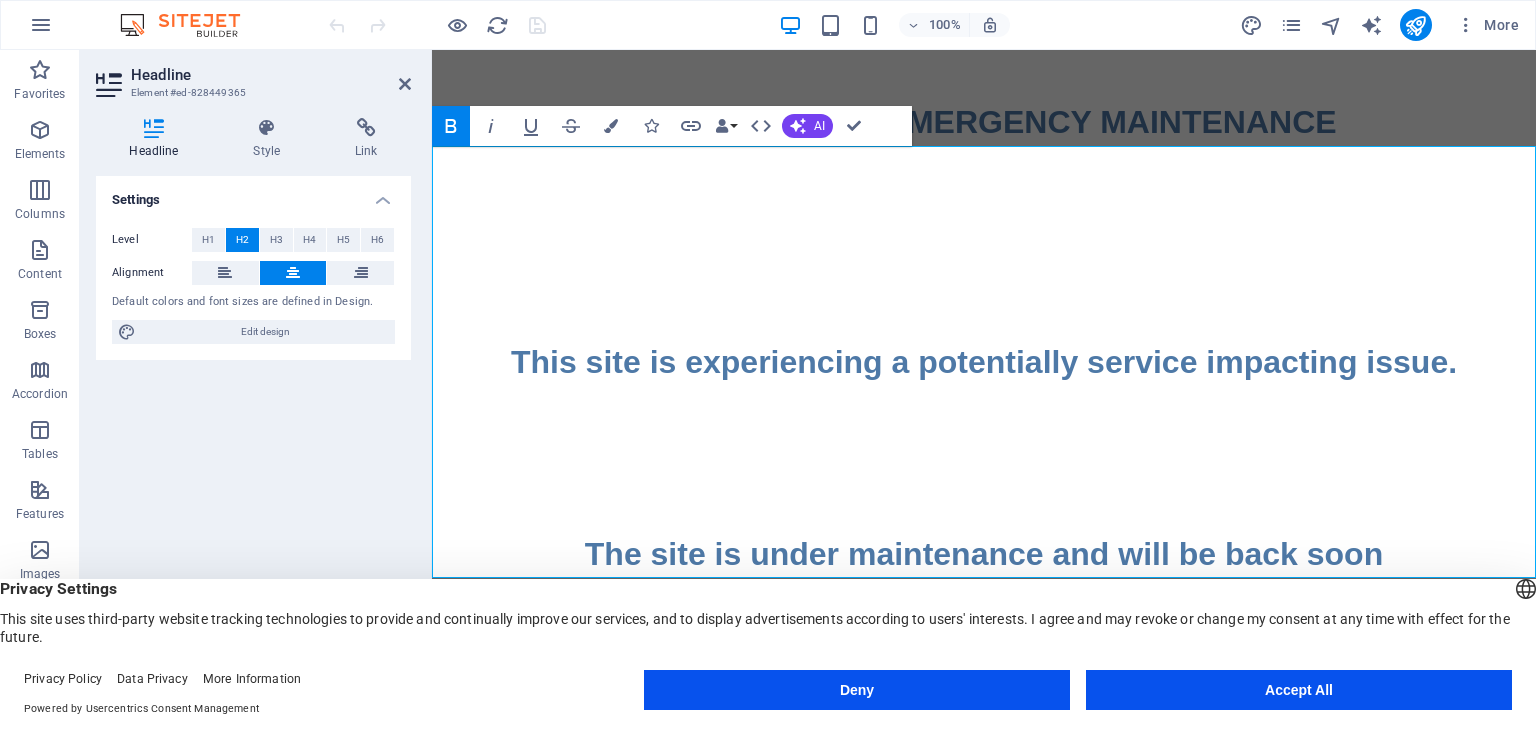 click on "This site is experiencing a potentially service impacting issue. The site is under maintenance and will be back soon" at bounding box center [984, 458] 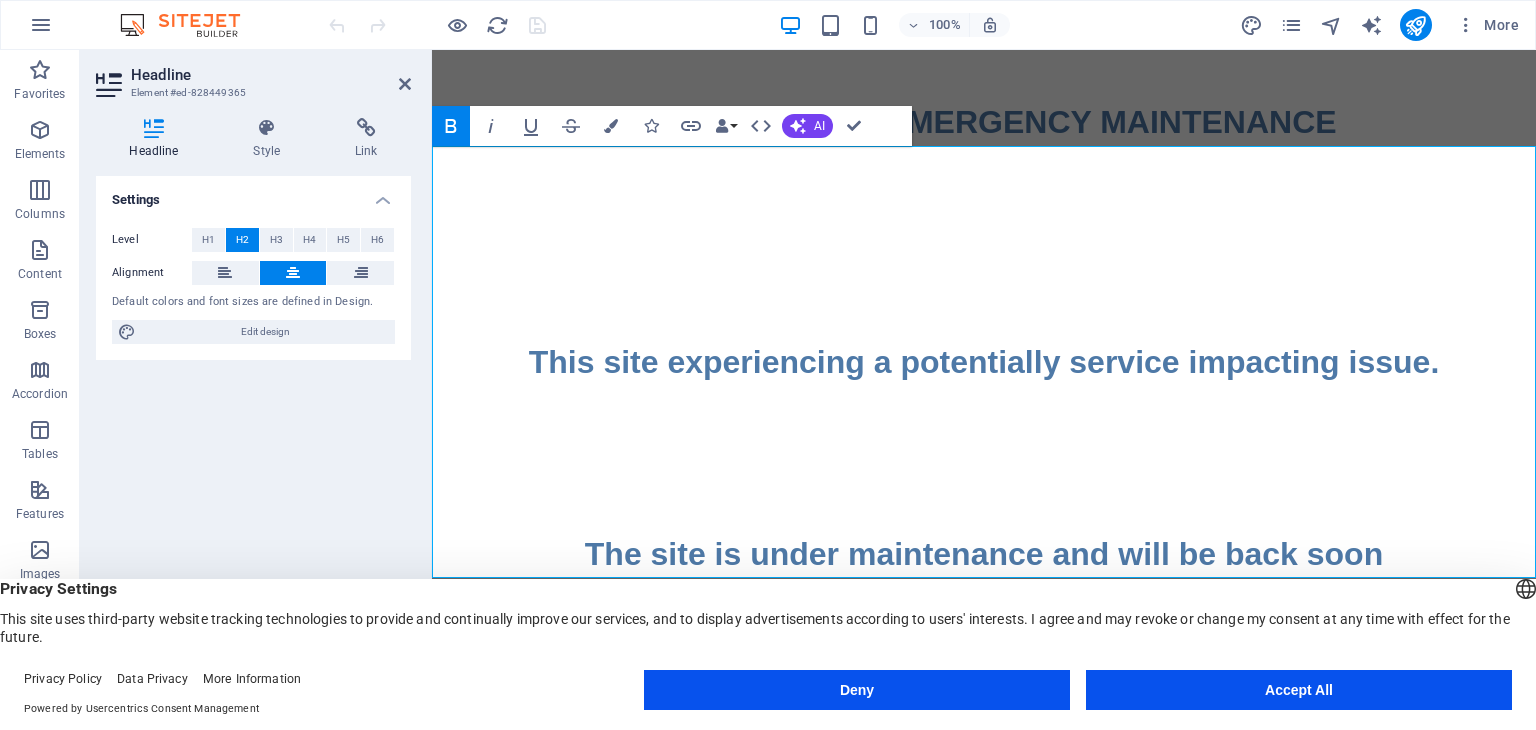type 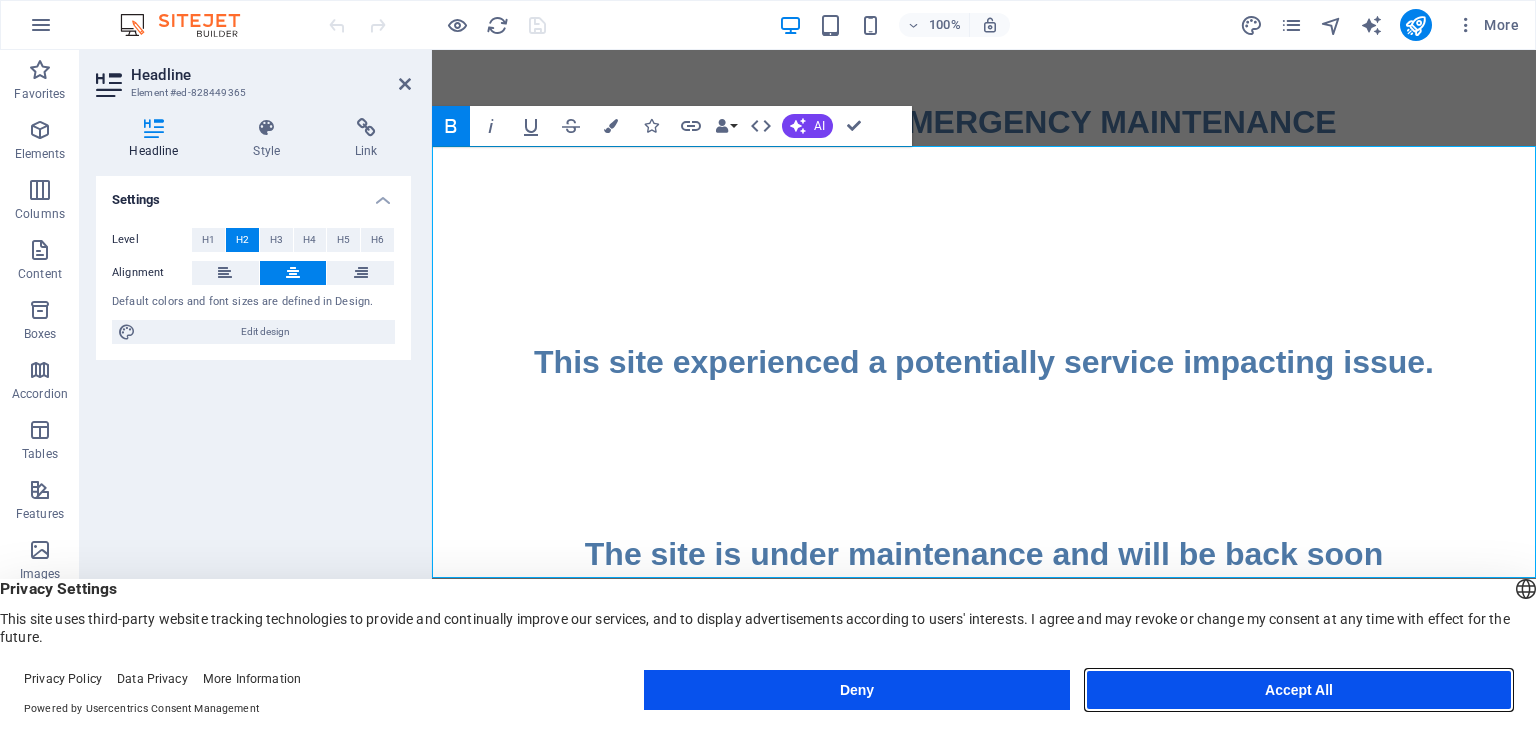 click on "Accept All" at bounding box center (1299, 690) 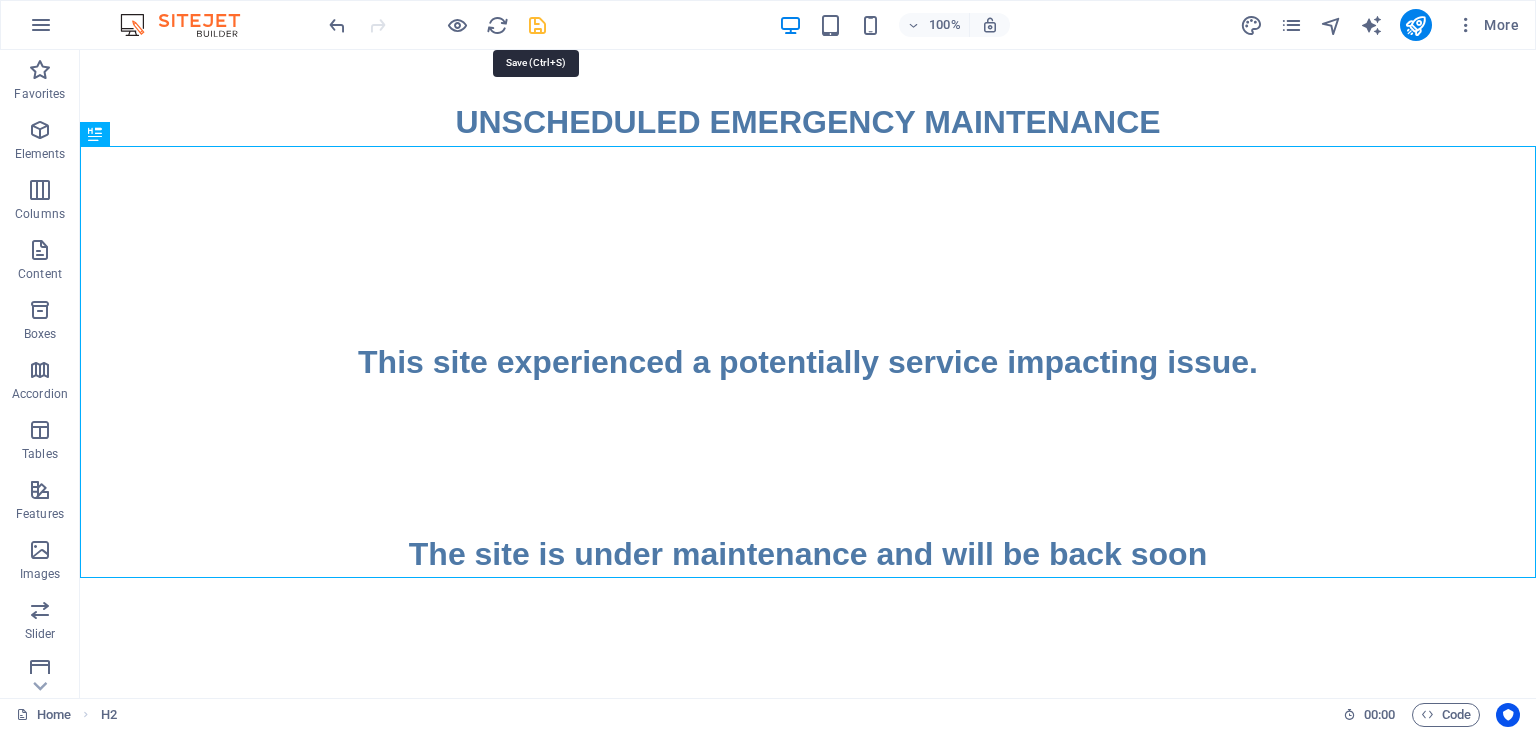 click at bounding box center [537, 25] 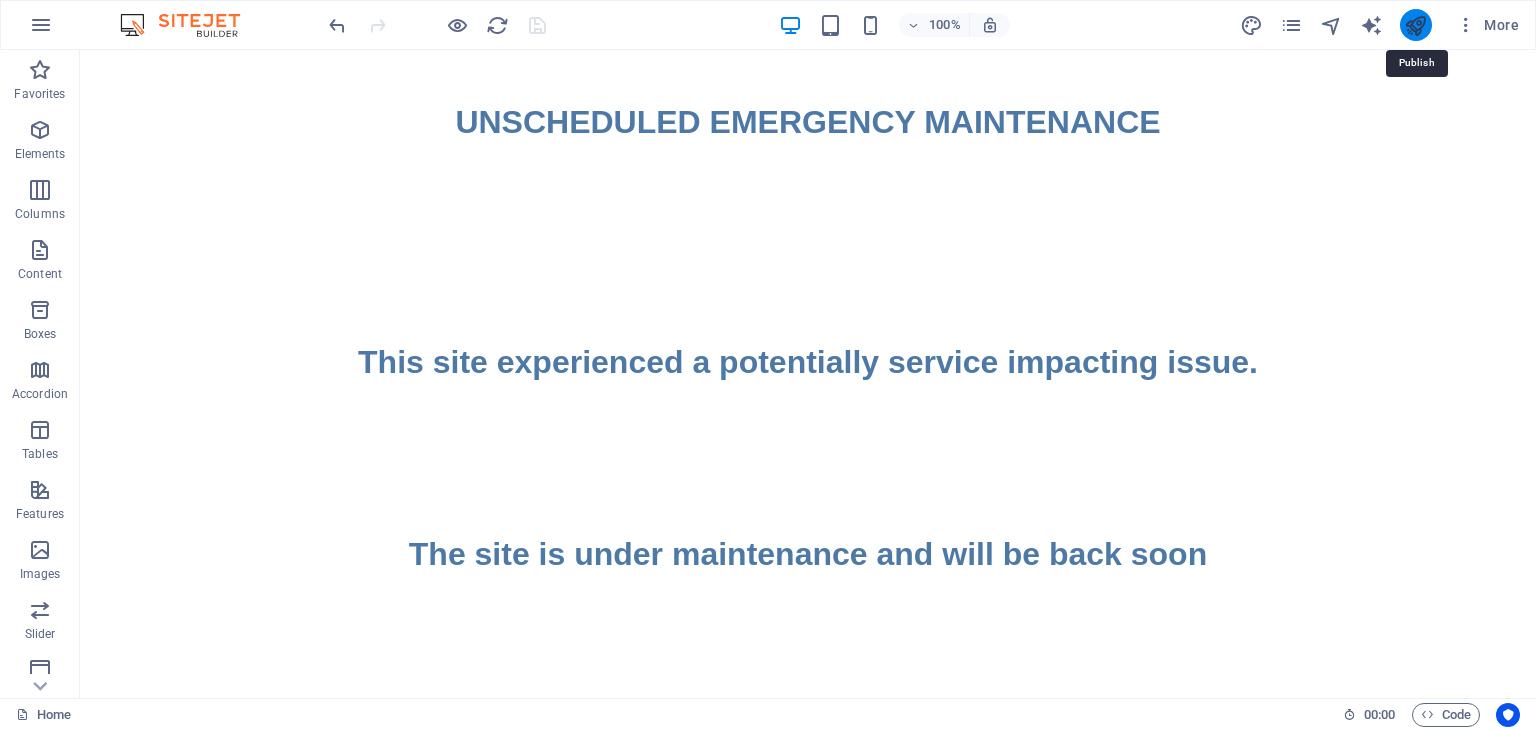 click at bounding box center (1415, 25) 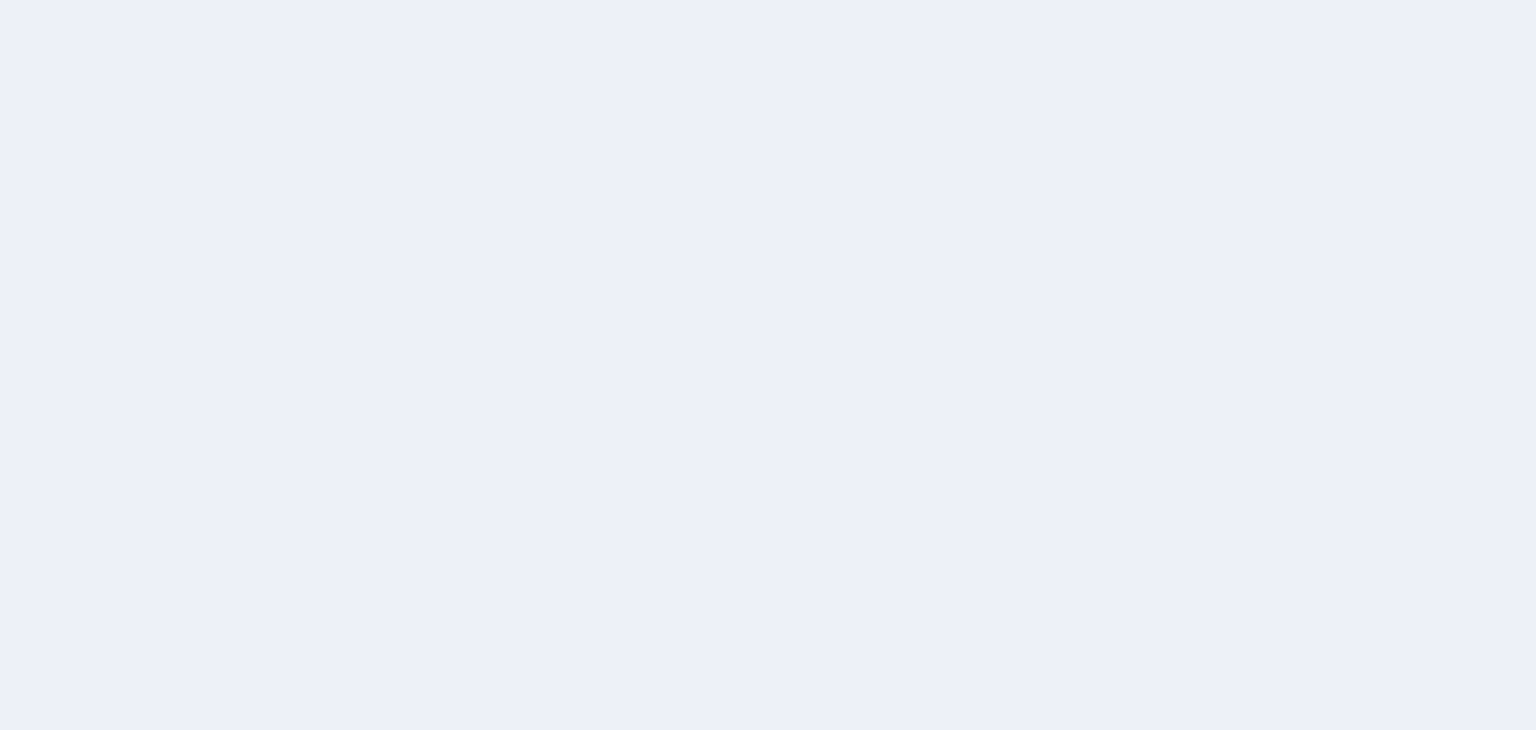 scroll, scrollTop: 0, scrollLeft: 0, axis: both 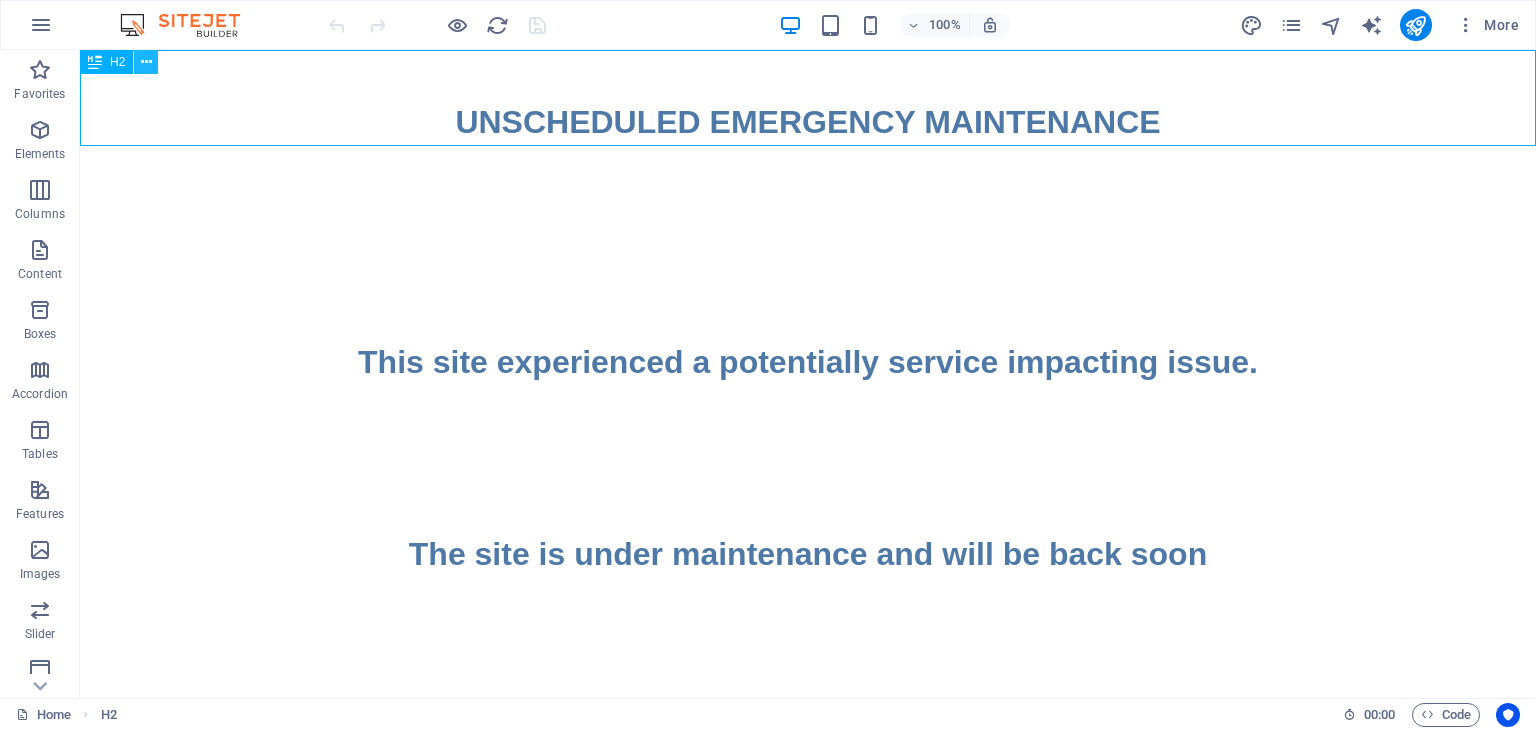 click at bounding box center (146, 62) 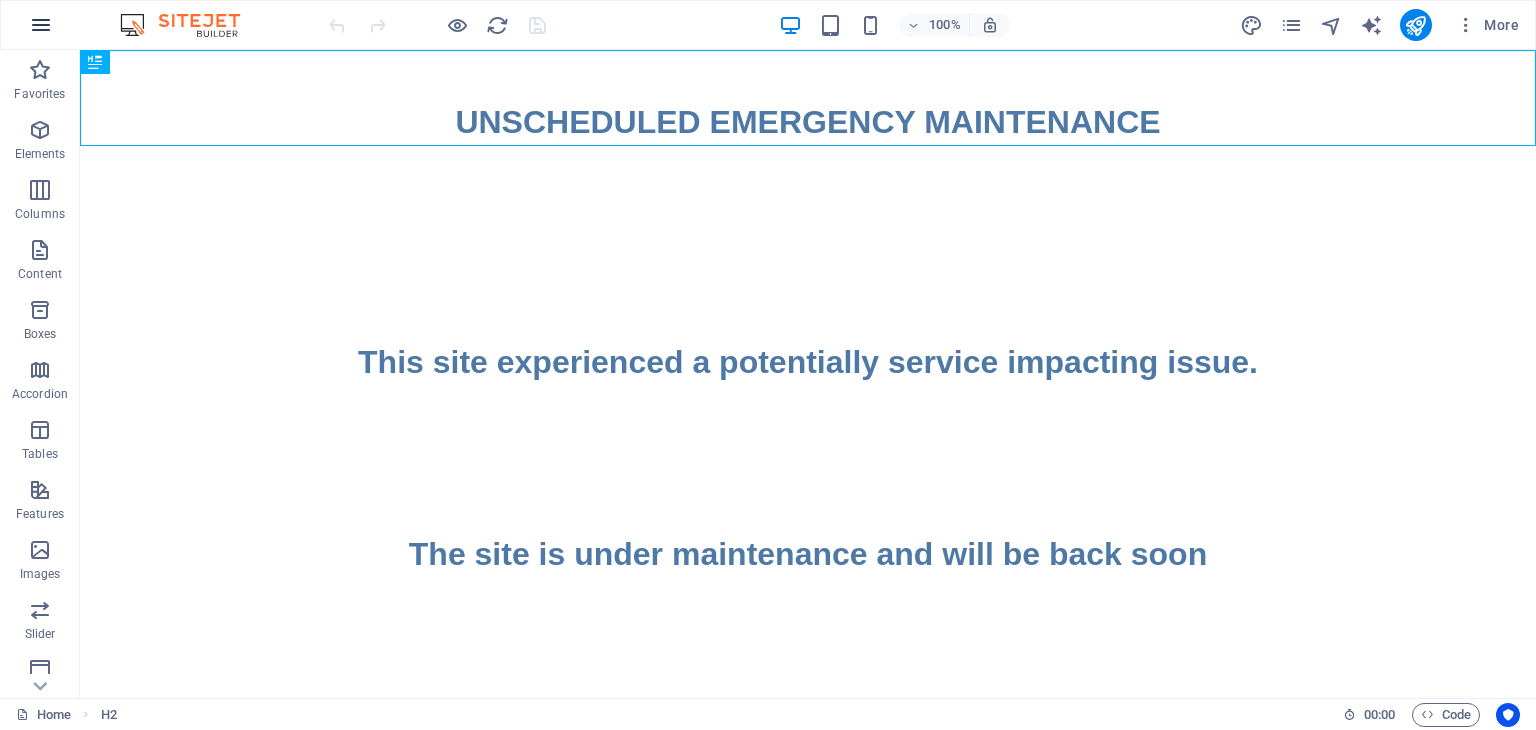 click at bounding box center (41, 25) 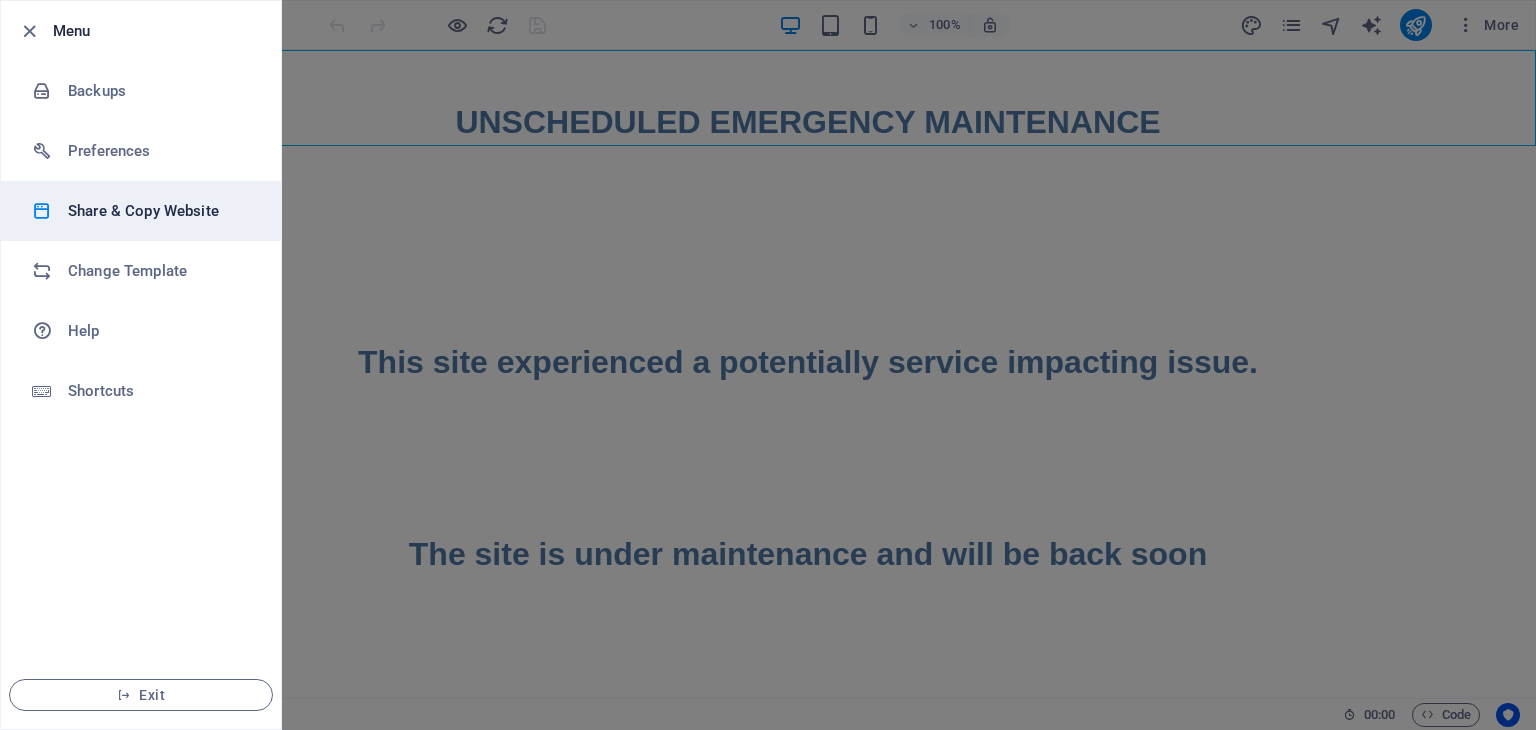 click on "Share & Copy Website" at bounding box center (160, 211) 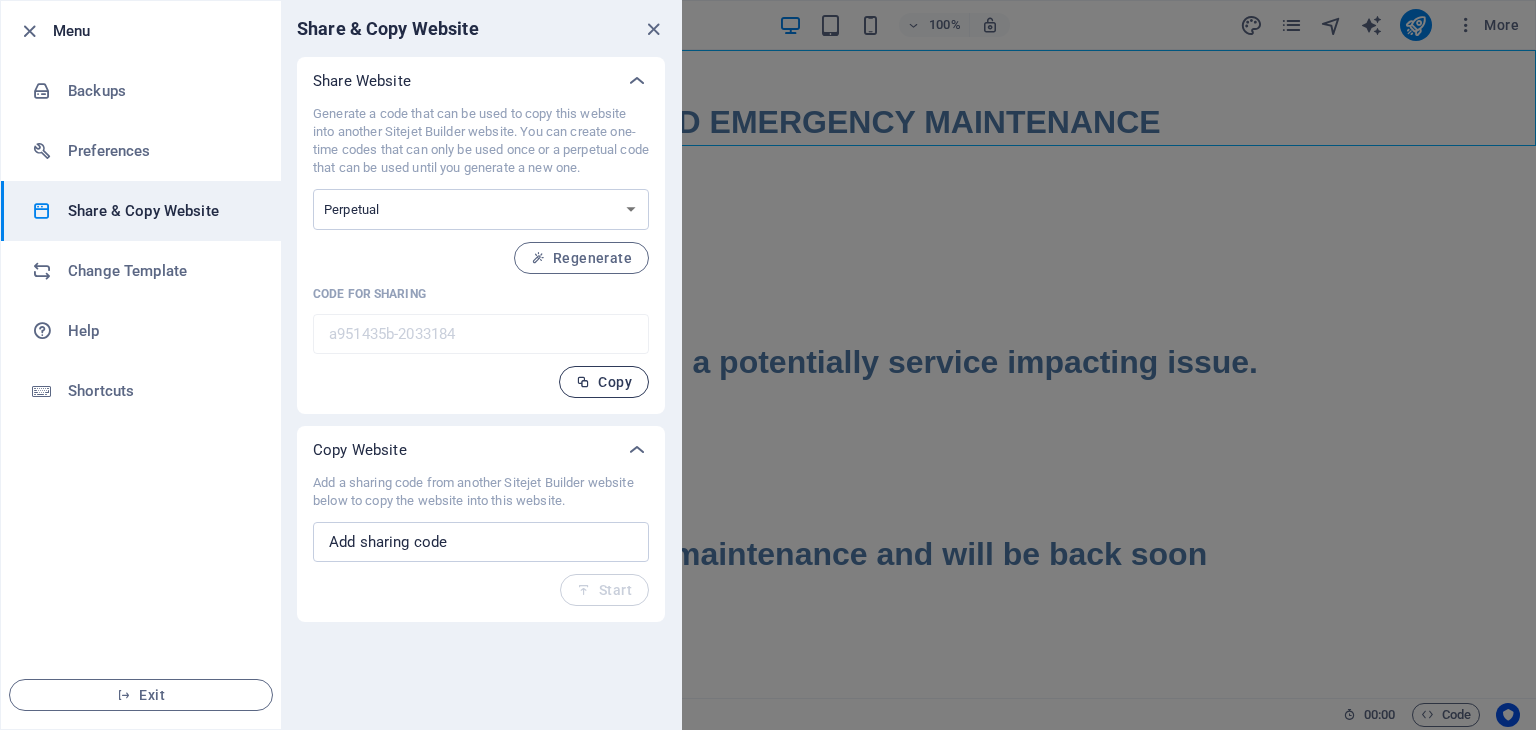 click on "Copy" at bounding box center (604, 382) 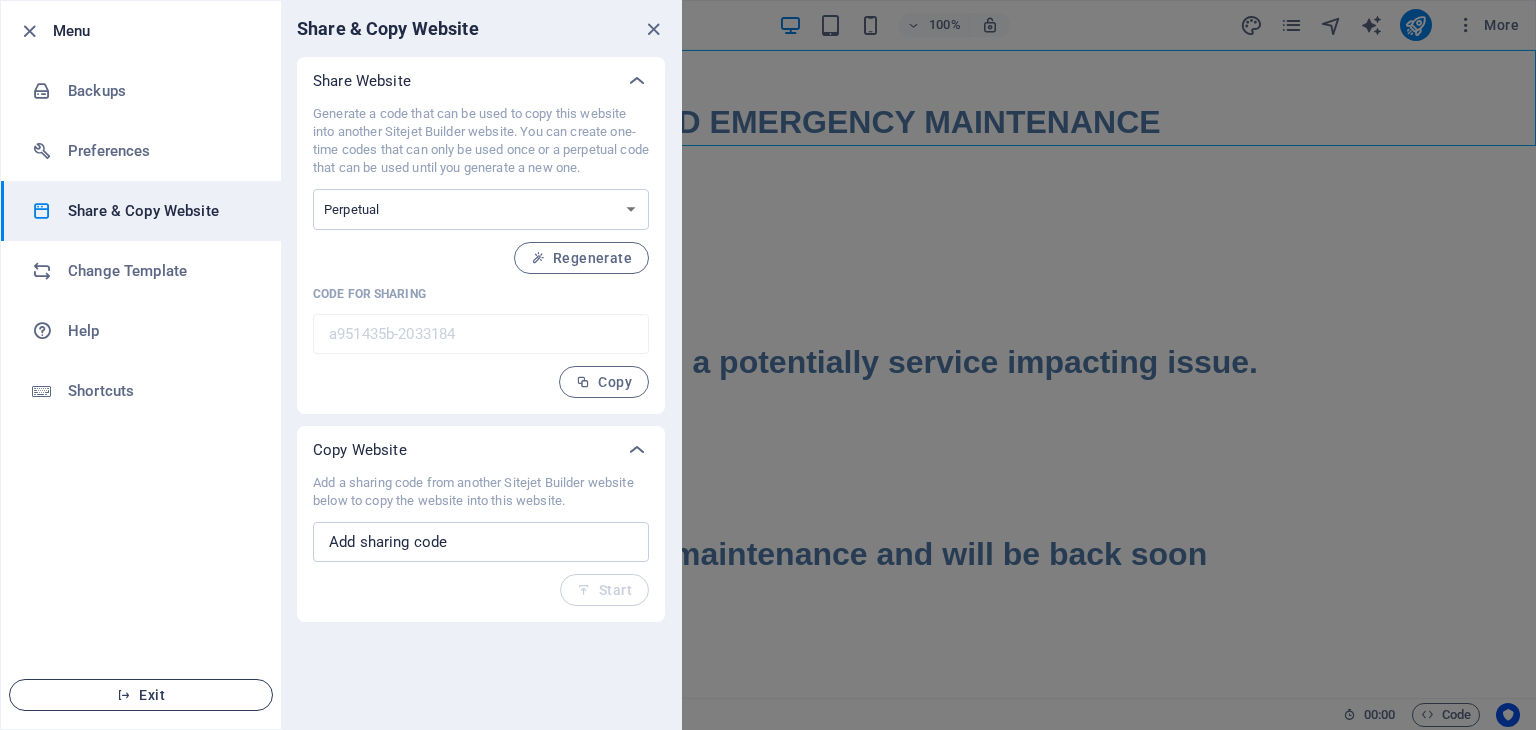 click on "Exit" at bounding box center (141, 695) 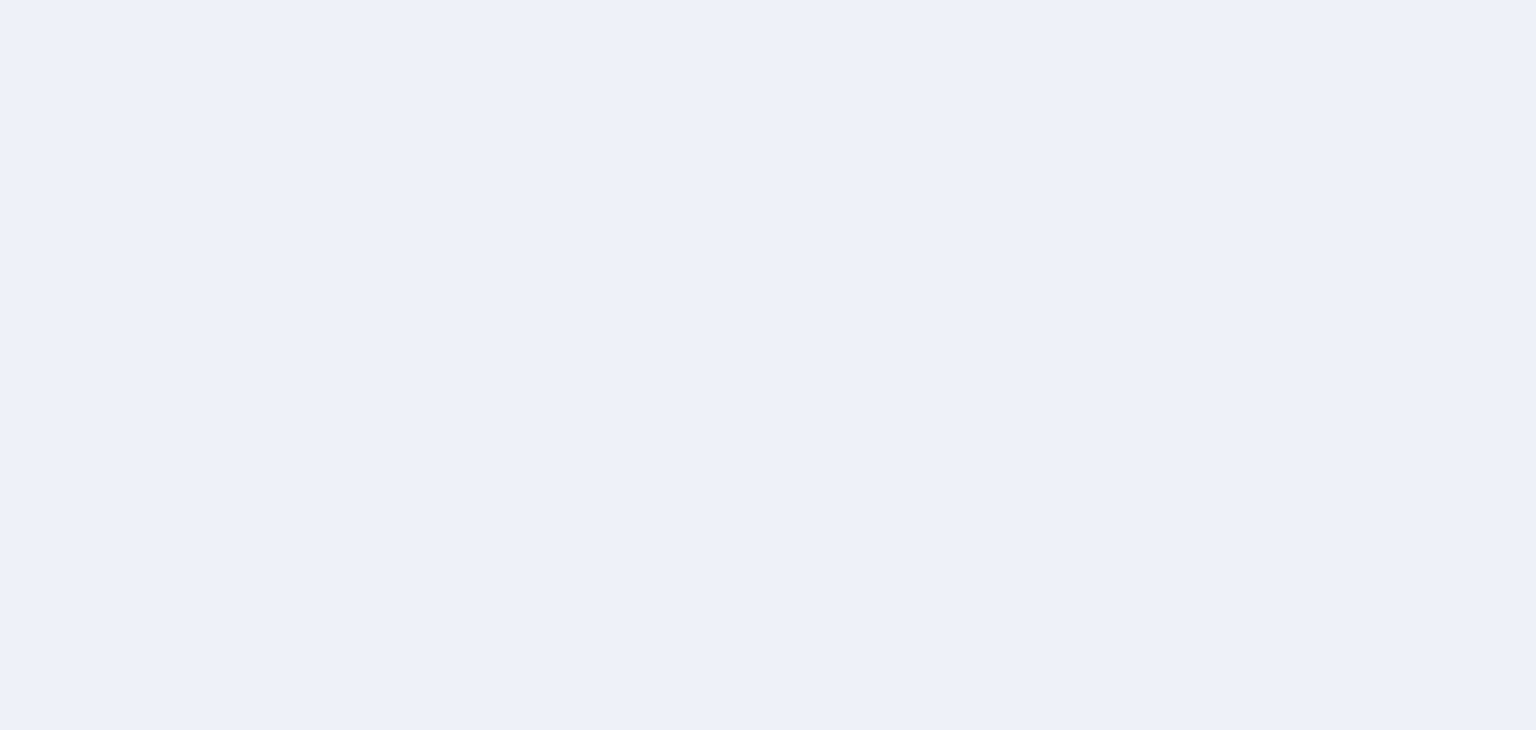 scroll, scrollTop: 0, scrollLeft: 0, axis: both 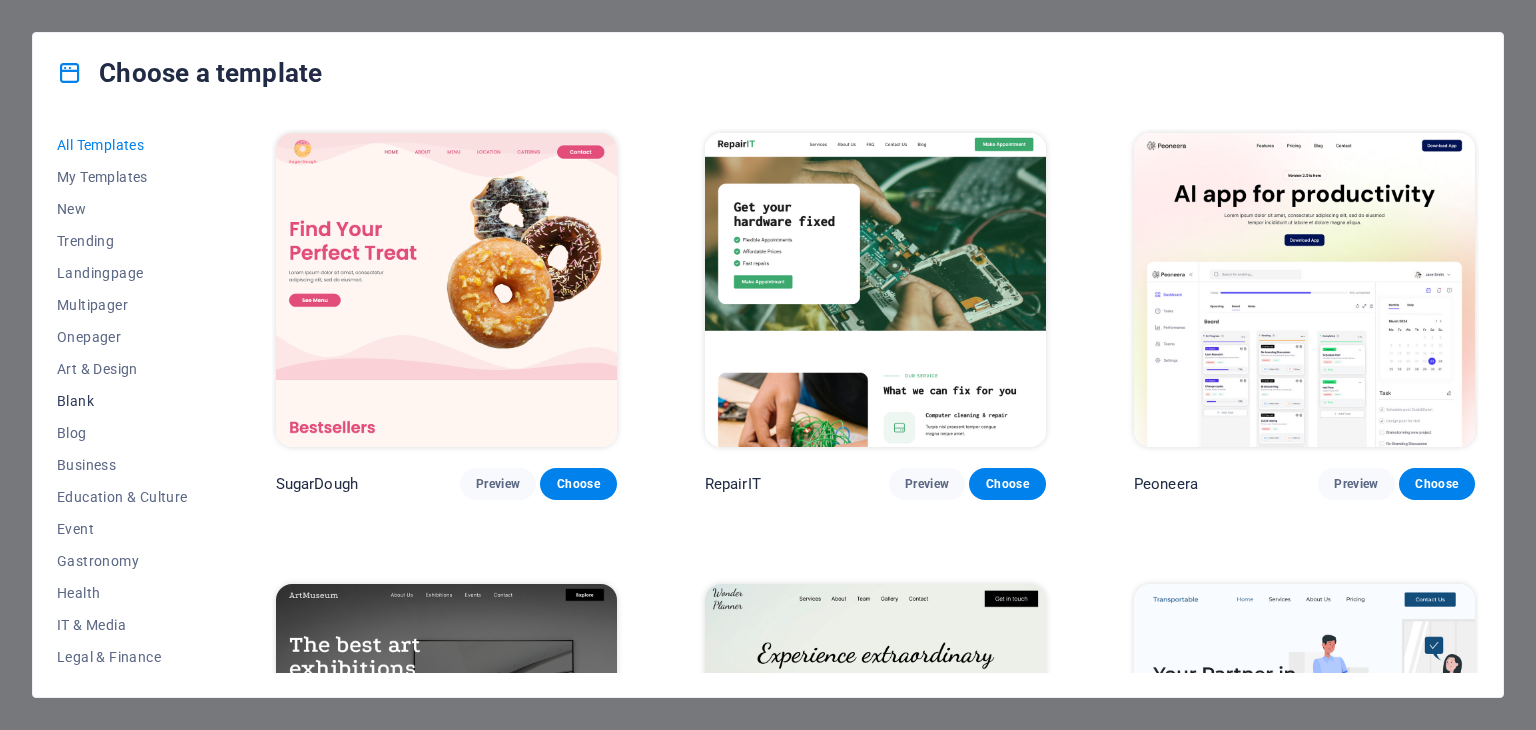 click on "Blank" at bounding box center (122, 401) 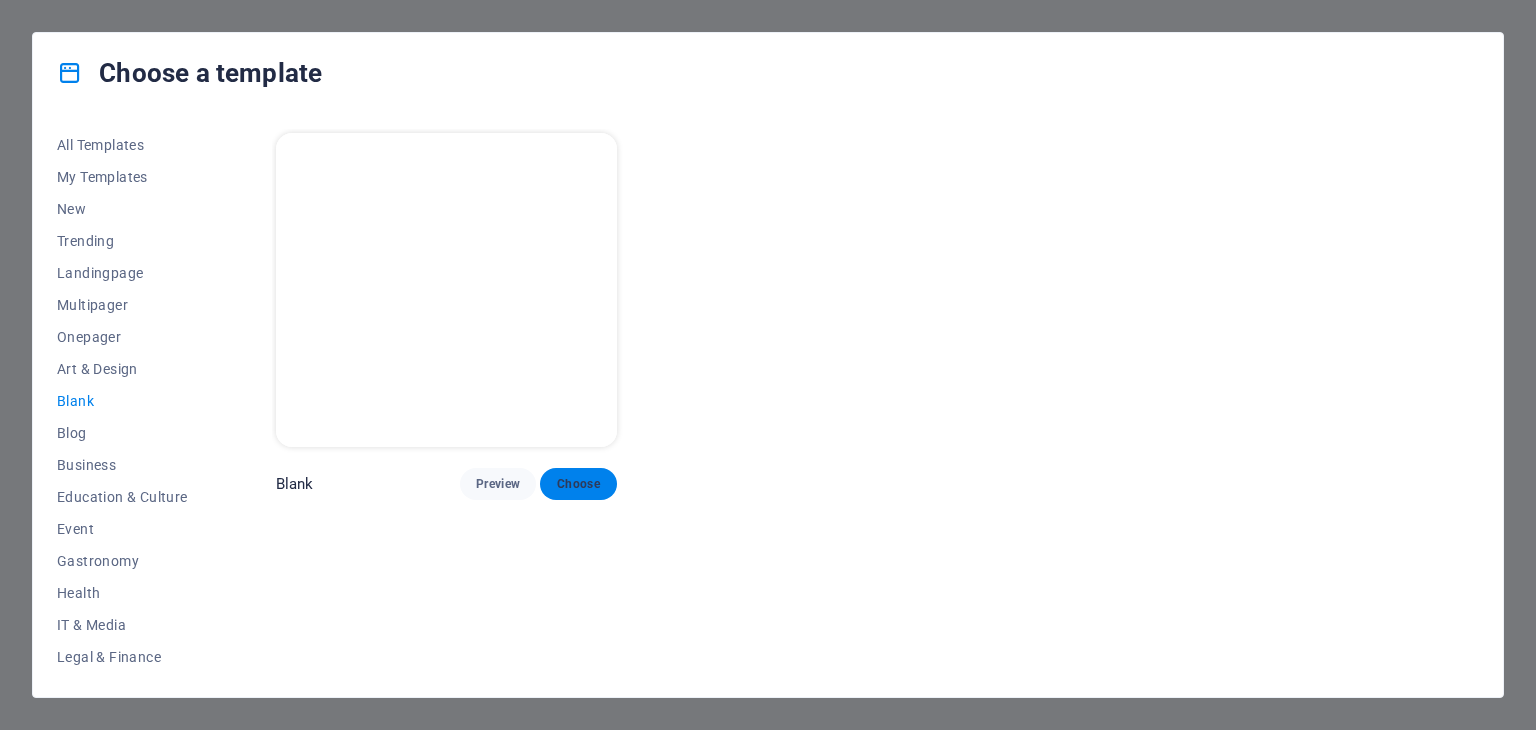 click on "Choose" at bounding box center (578, 484) 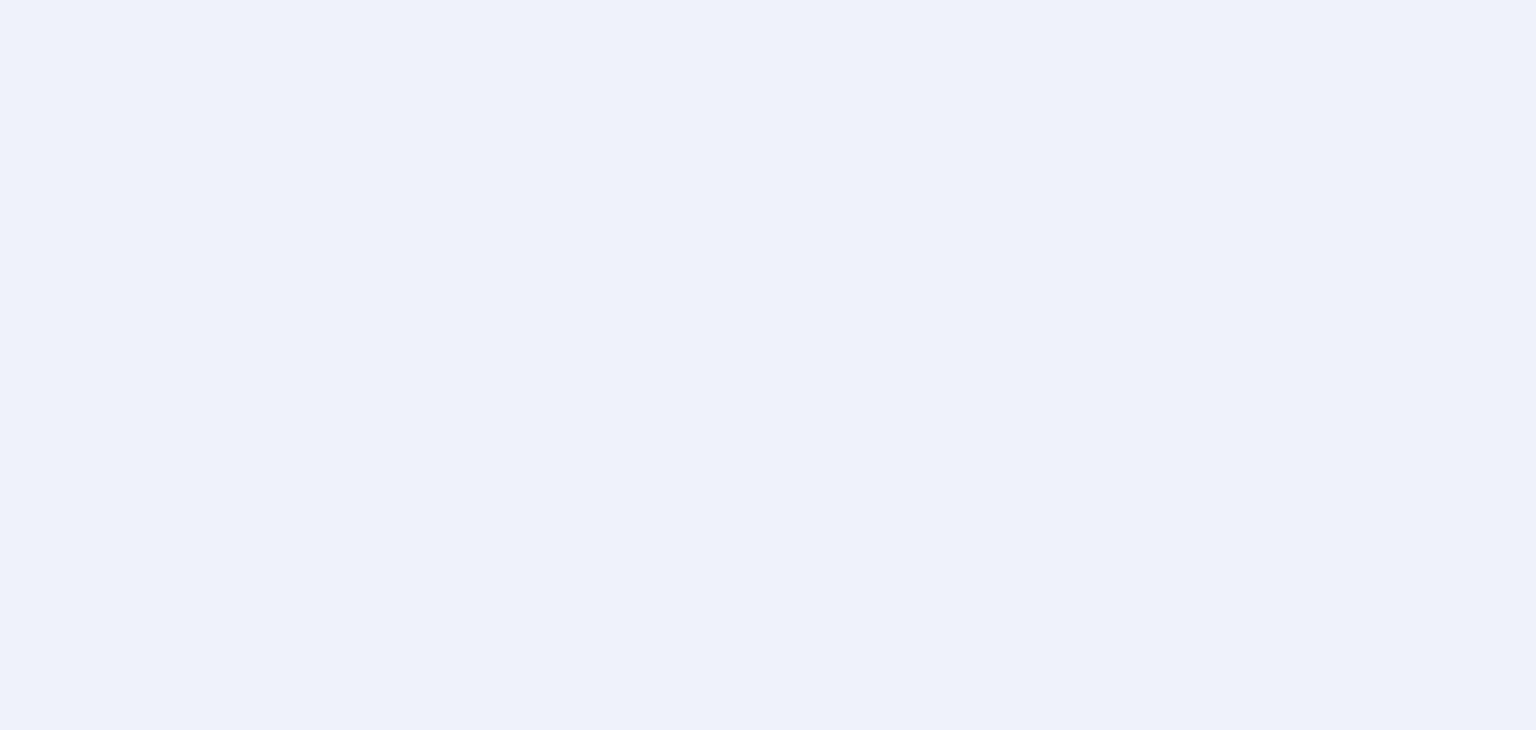 scroll, scrollTop: 0, scrollLeft: 0, axis: both 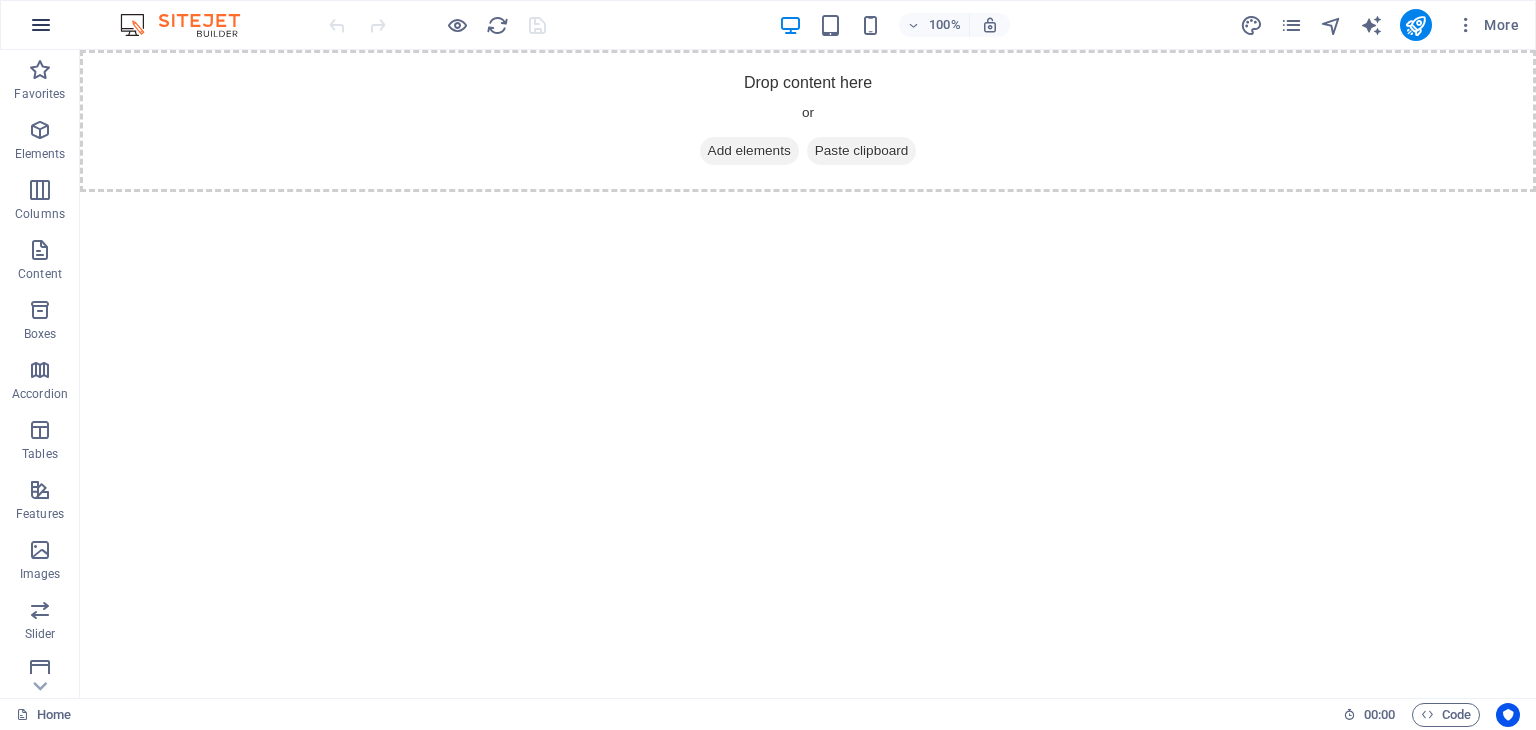 click at bounding box center [41, 25] 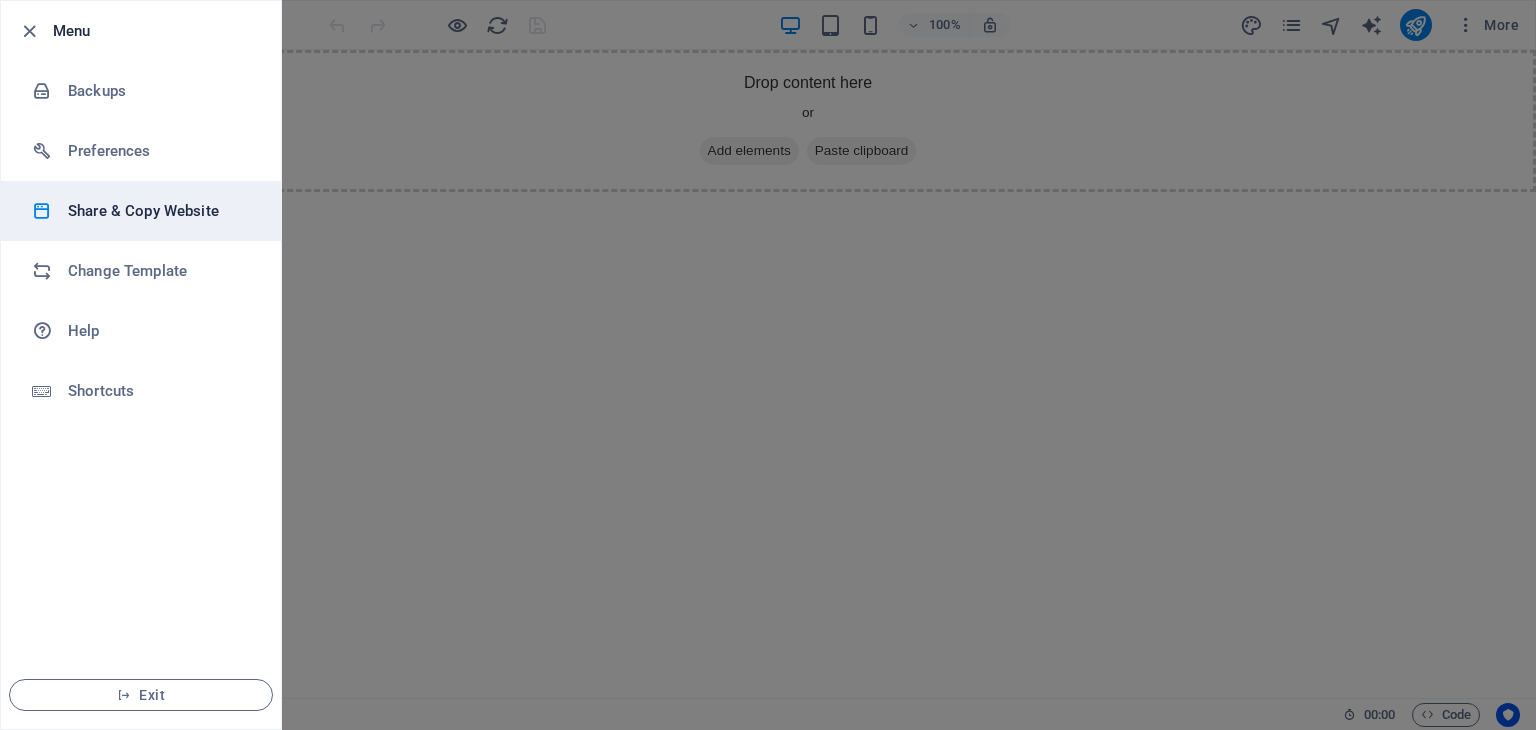 click on "Share & Copy Website" at bounding box center [160, 211] 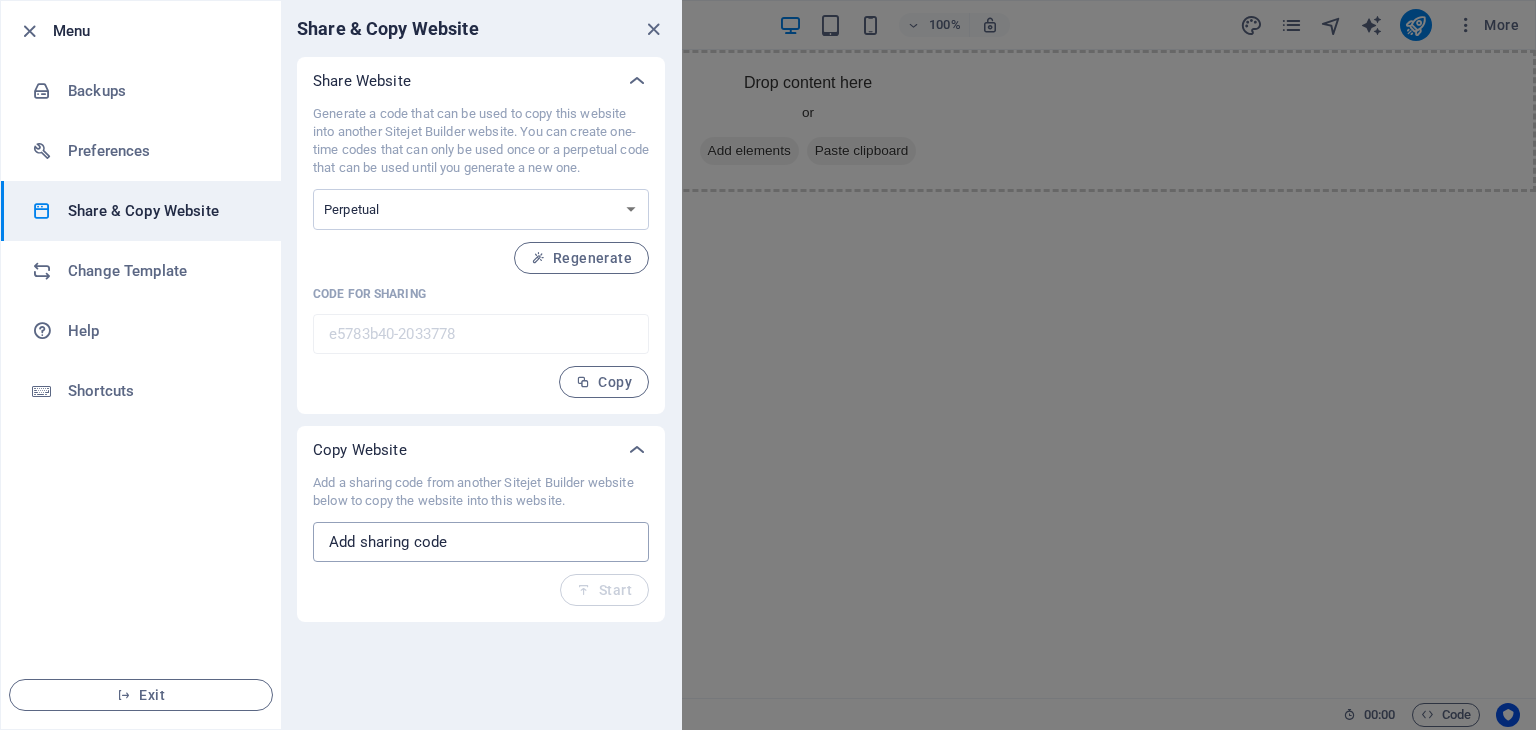 click at bounding box center (481, 542) 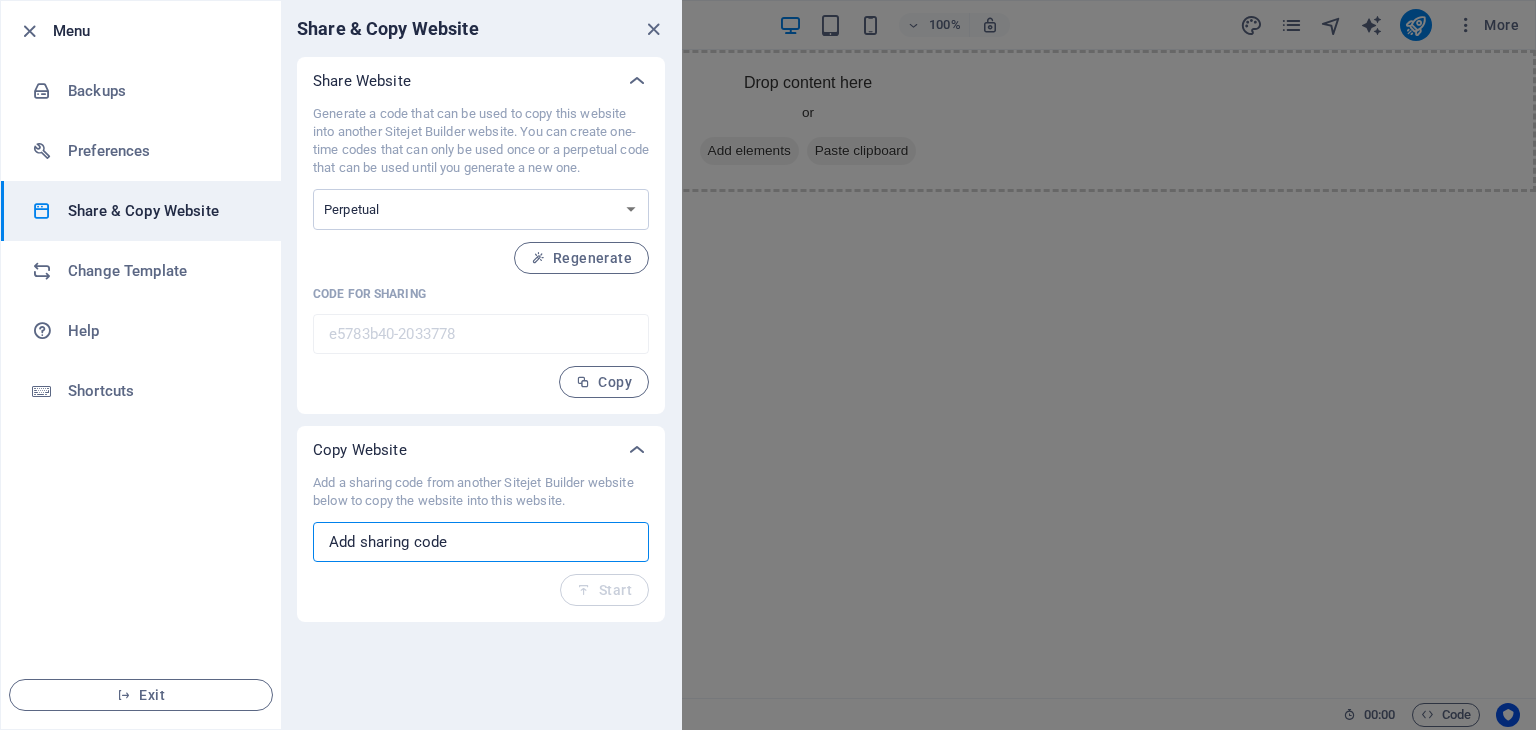paste on "a951435b-2033184" 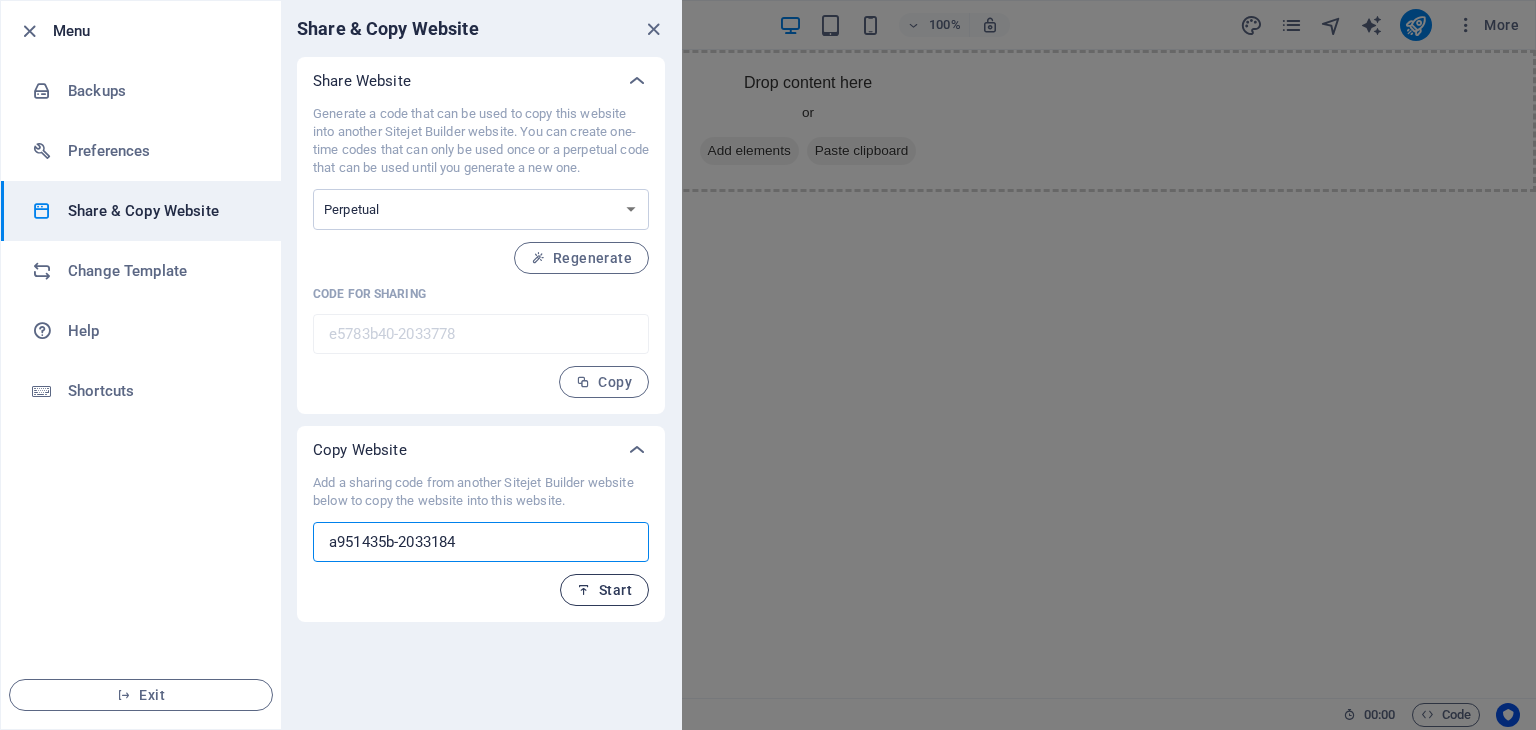 type on "a951435b-2033184" 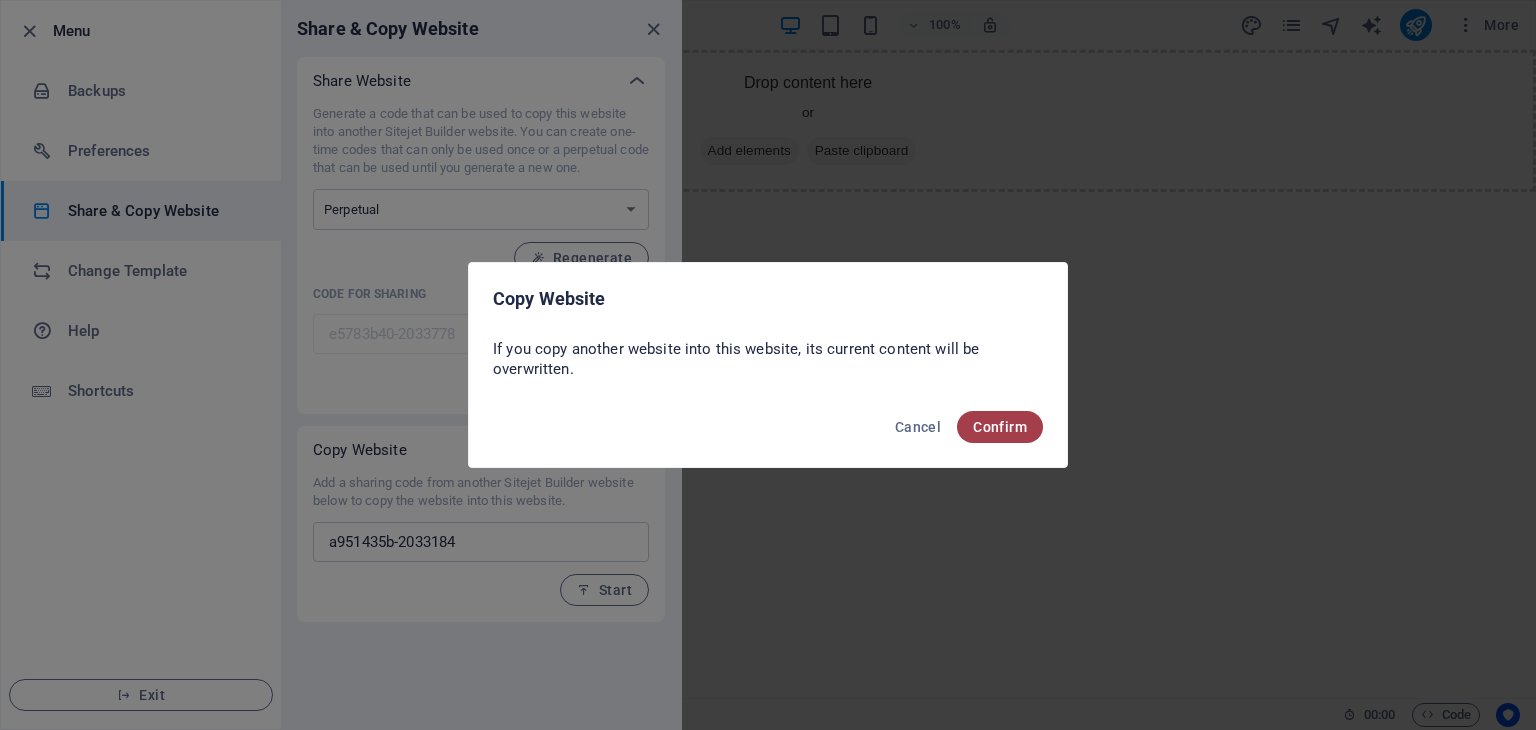 click on "Confirm" at bounding box center (1000, 427) 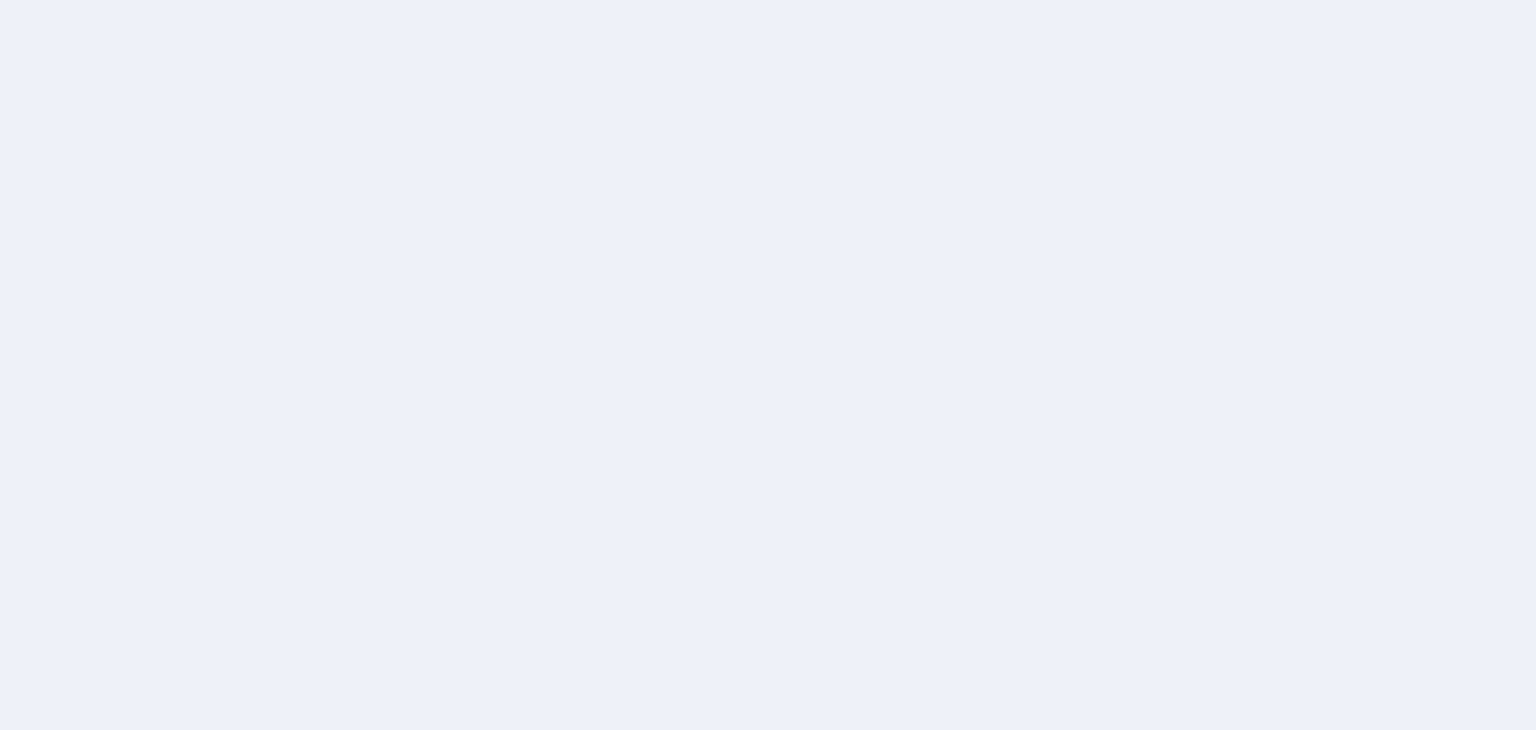 scroll, scrollTop: 0, scrollLeft: 0, axis: both 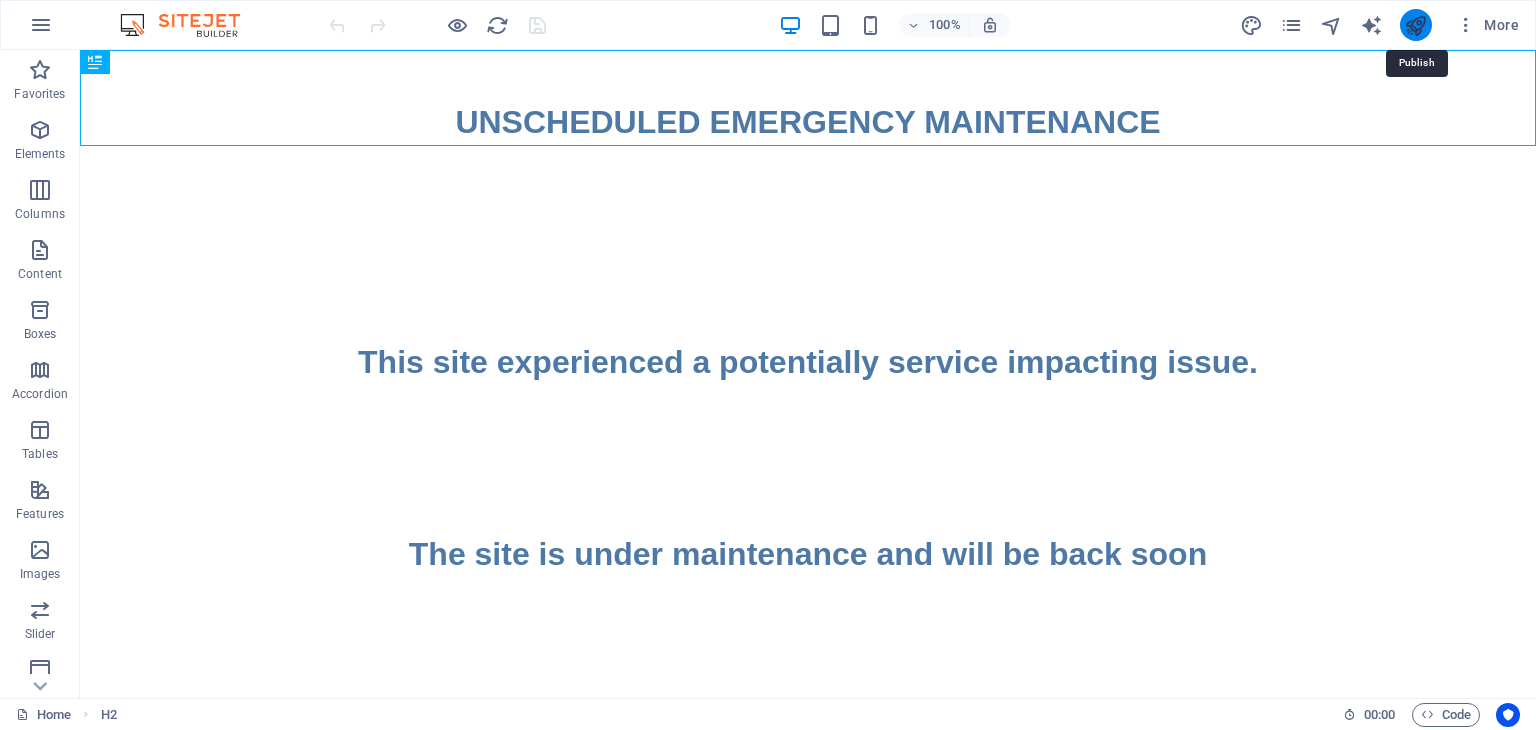 click at bounding box center [1415, 25] 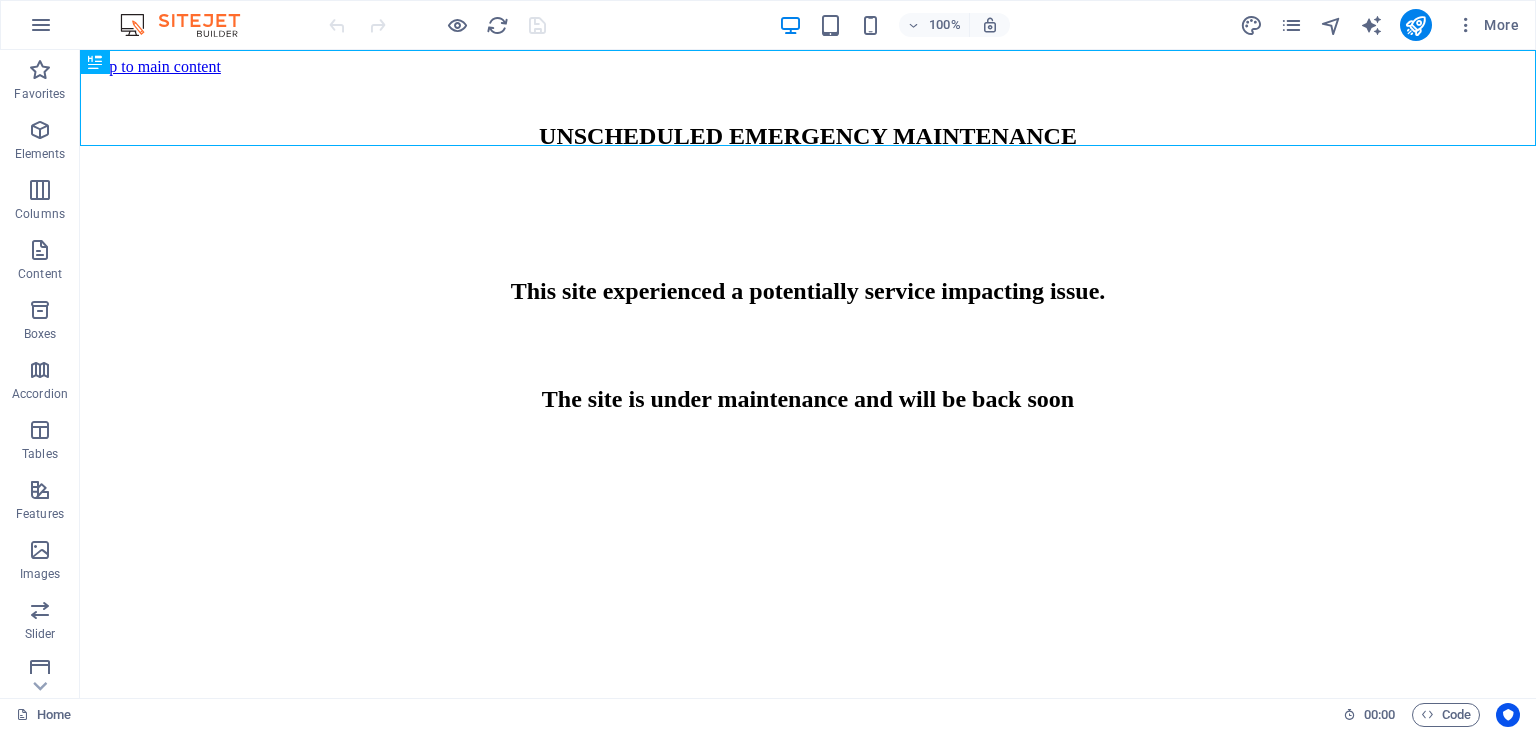 scroll, scrollTop: 0, scrollLeft: 0, axis: both 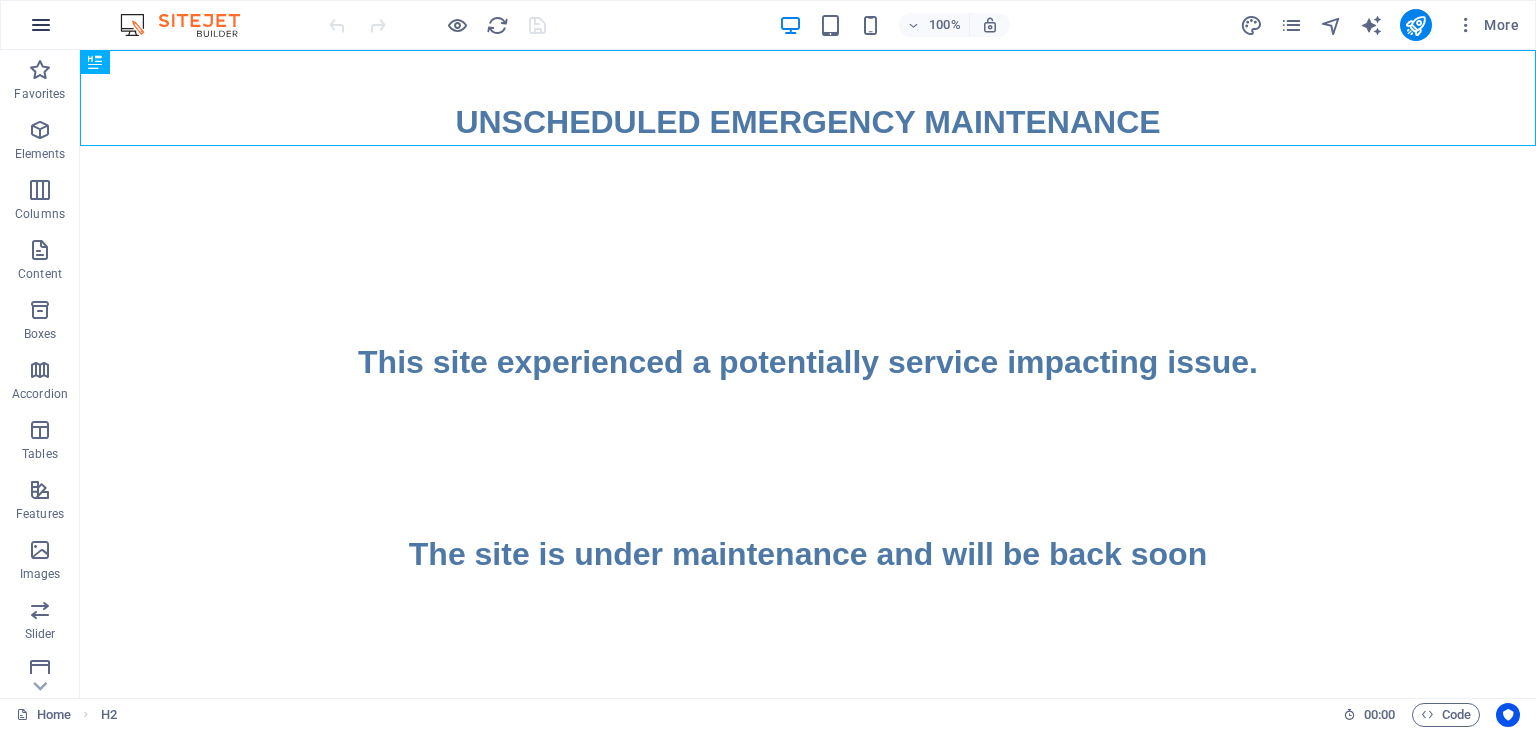 click at bounding box center (41, 25) 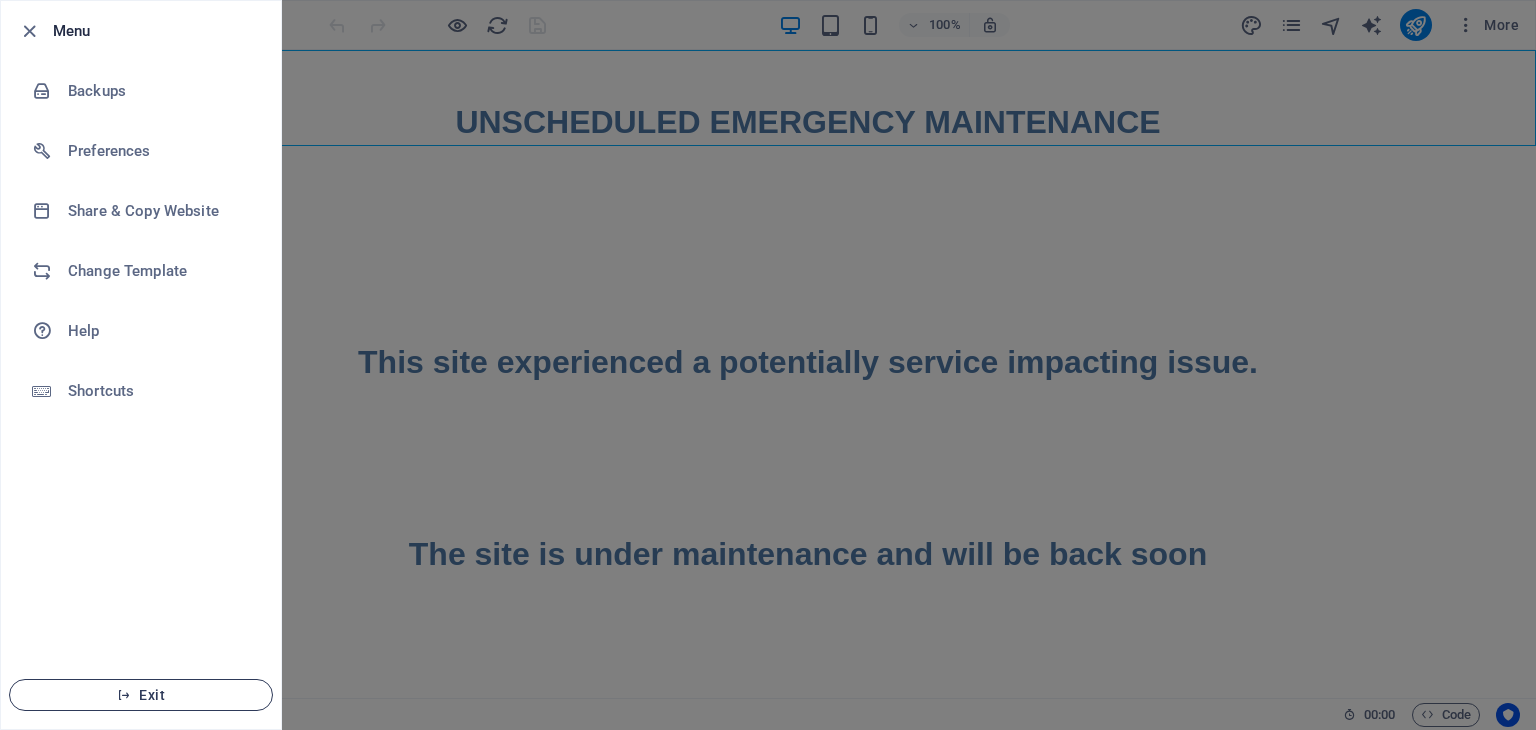 click on "Exit" at bounding box center (141, 695) 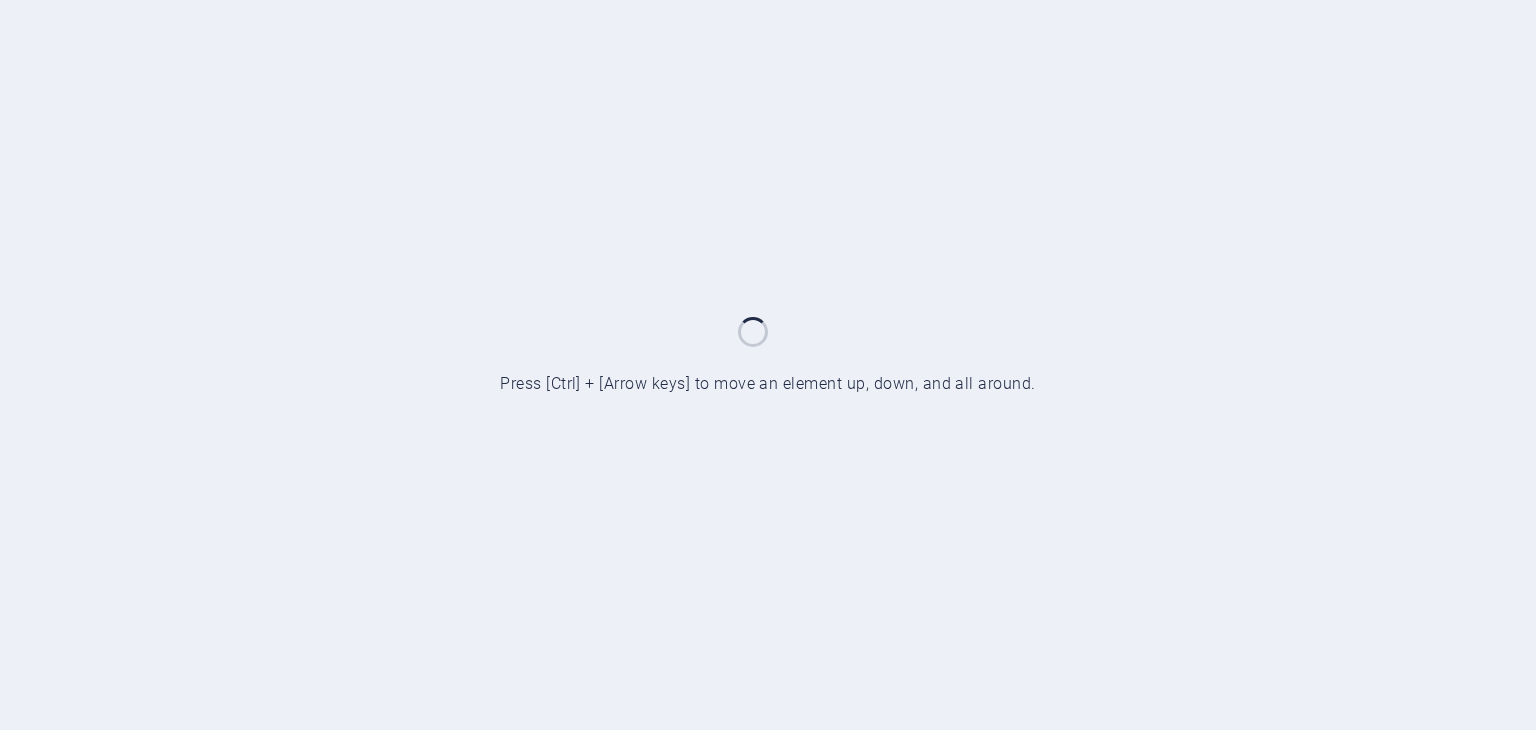 scroll, scrollTop: 0, scrollLeft: 0, axis: both 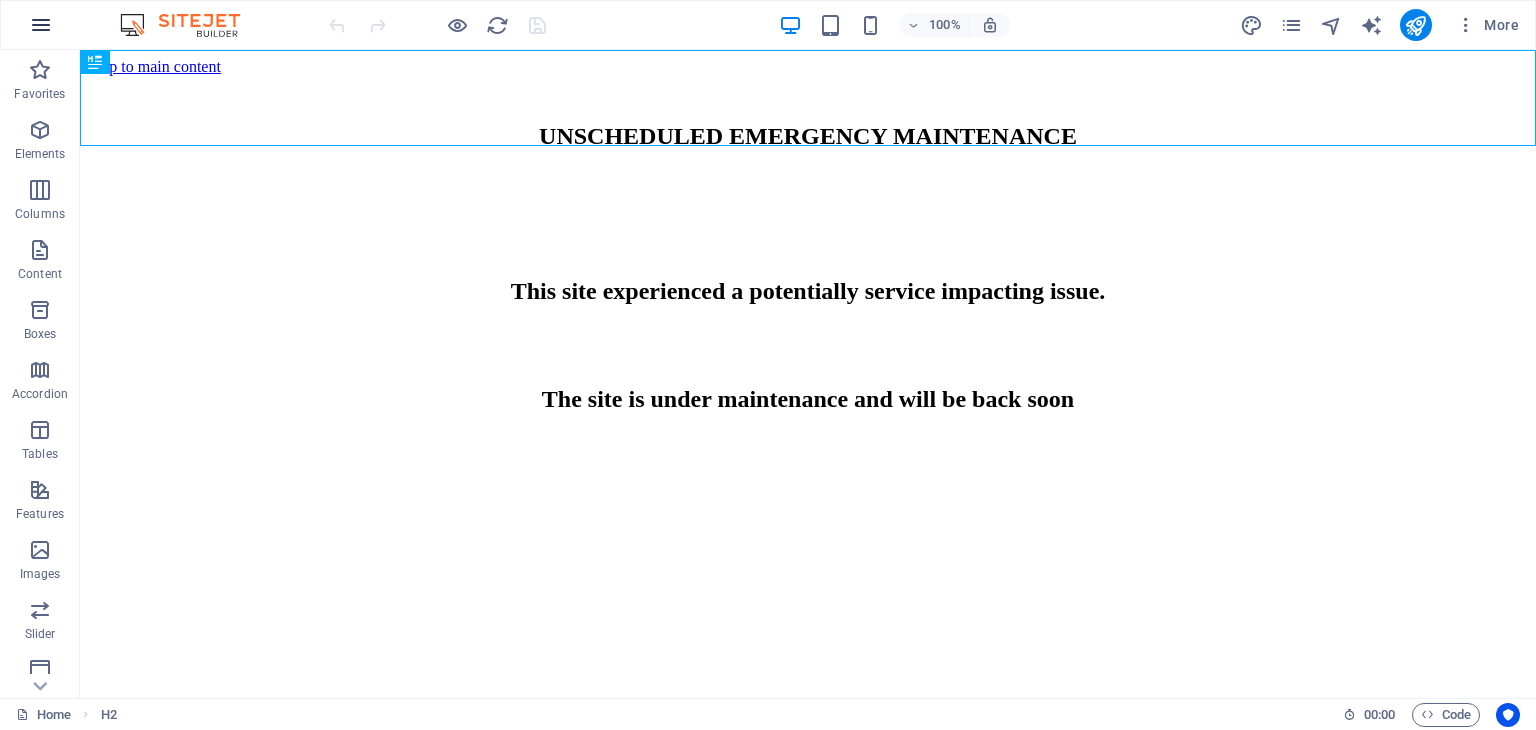 click at bounding box center (41, 25) 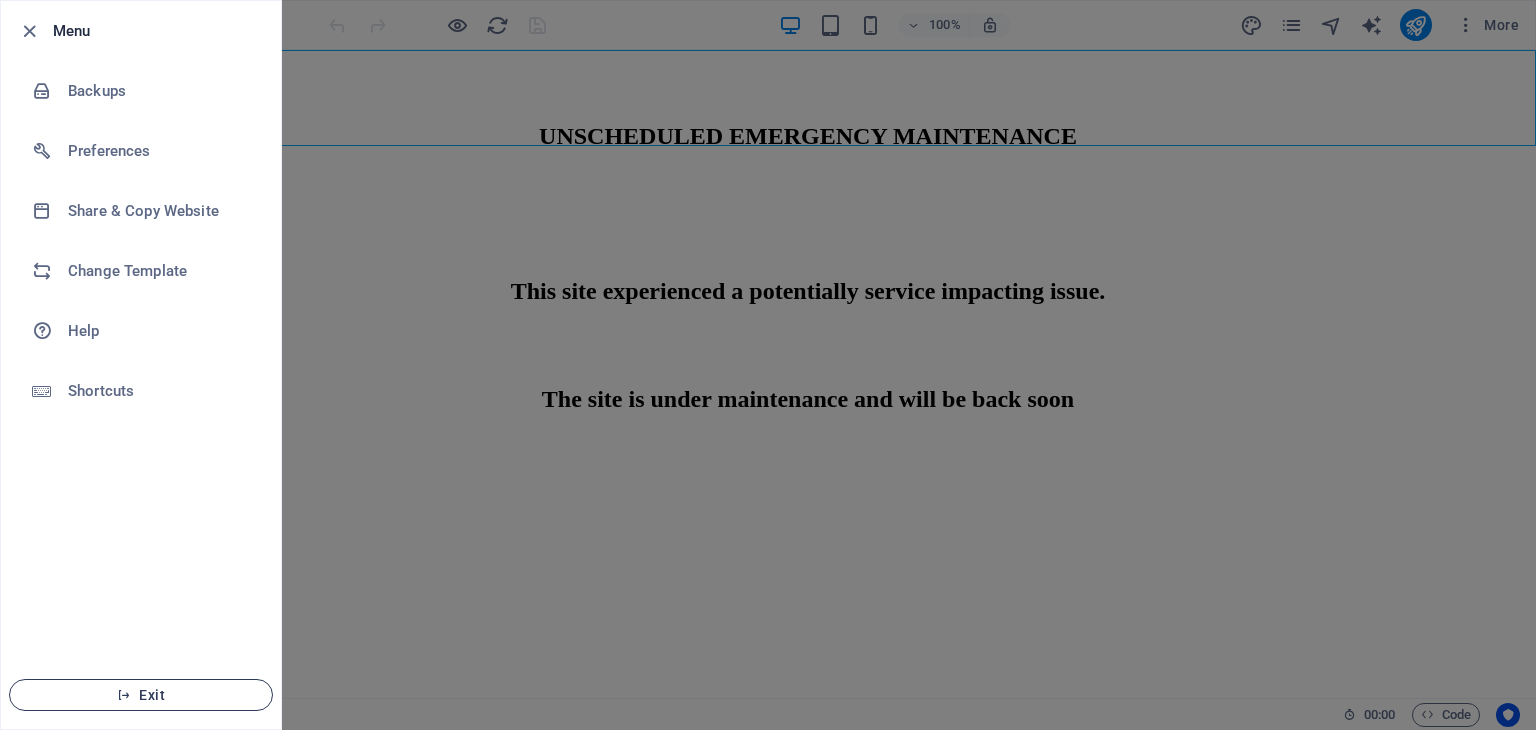 click on "Exit" at bounding box center [141, 695] 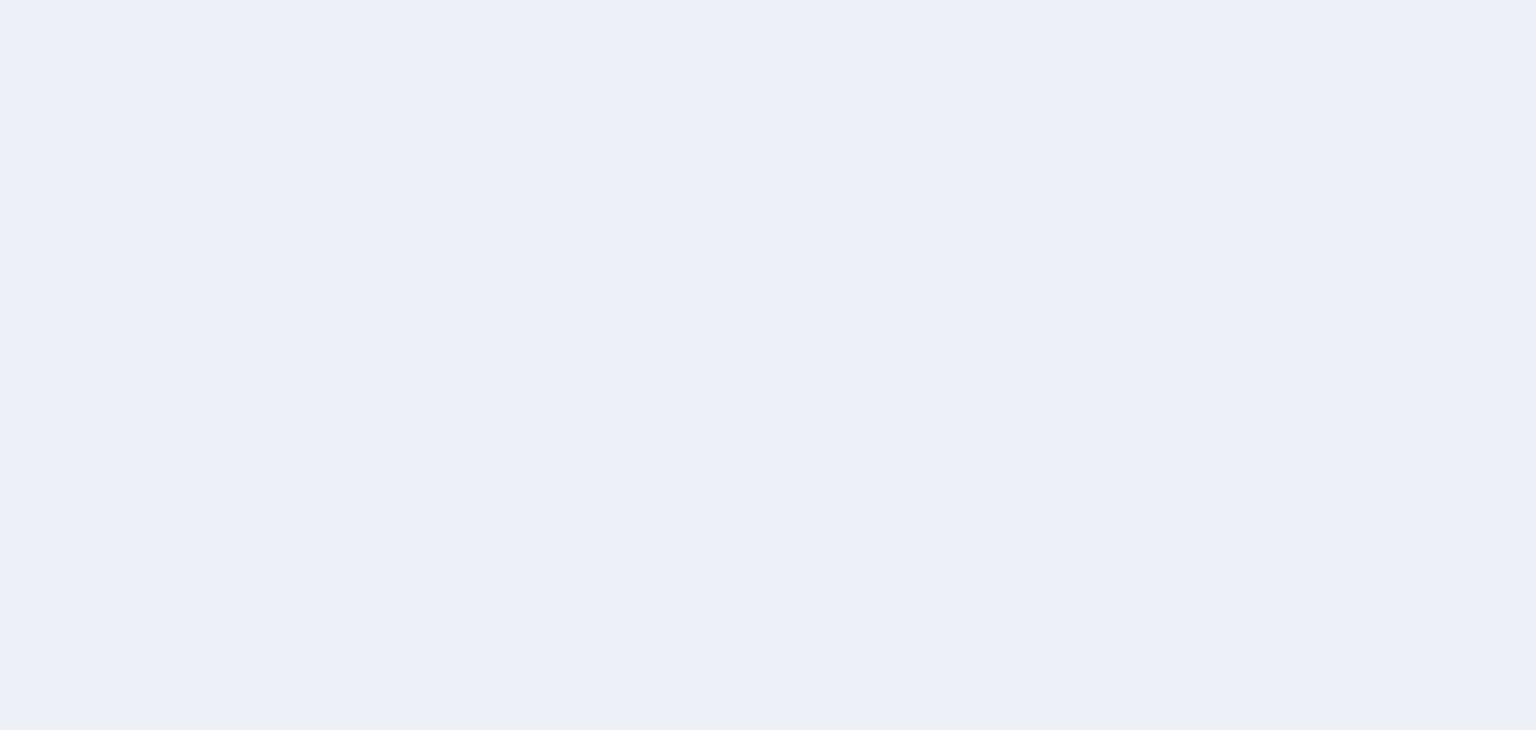 scroll, scrollTop: 0, scrollLeft: 0, axis: both 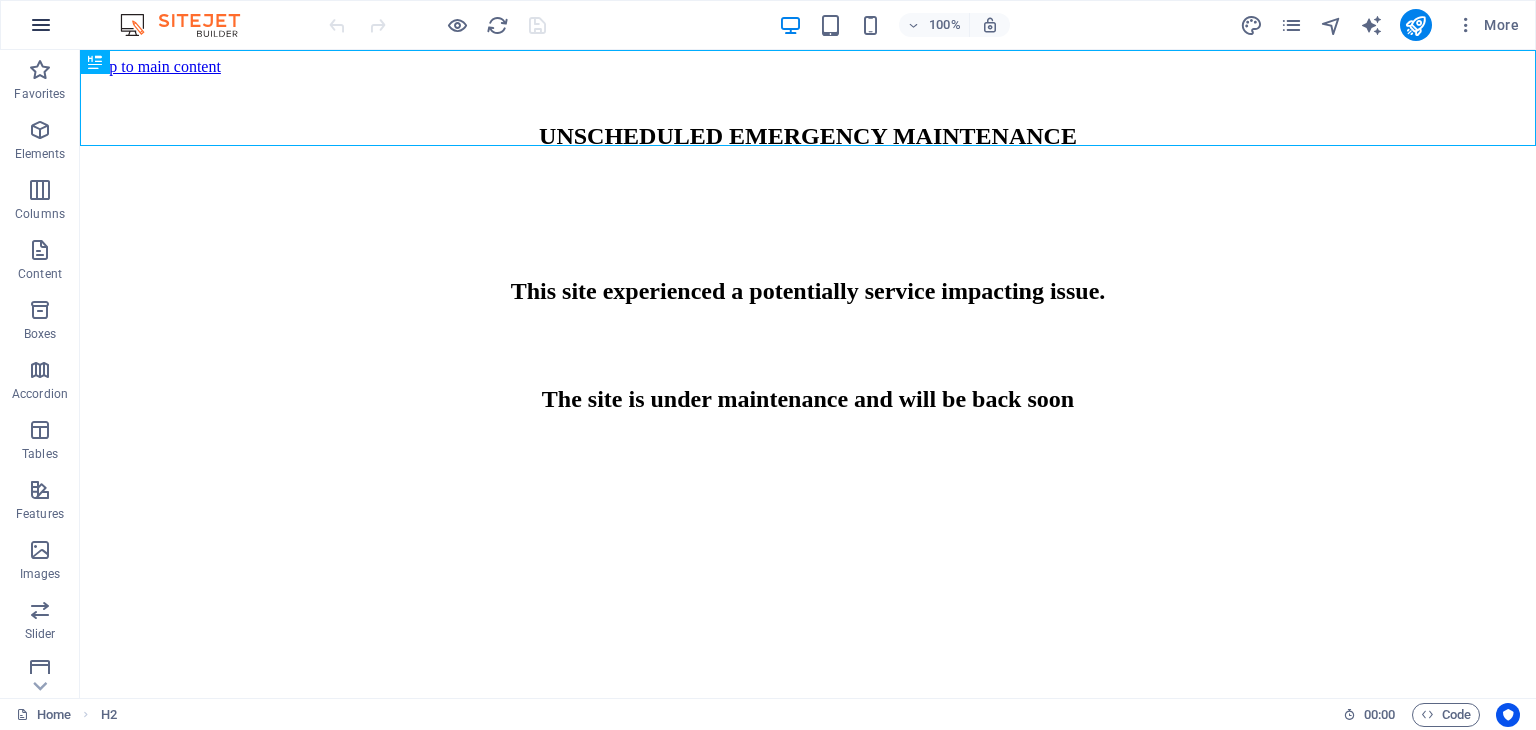 click at bounding box center [41, 25] 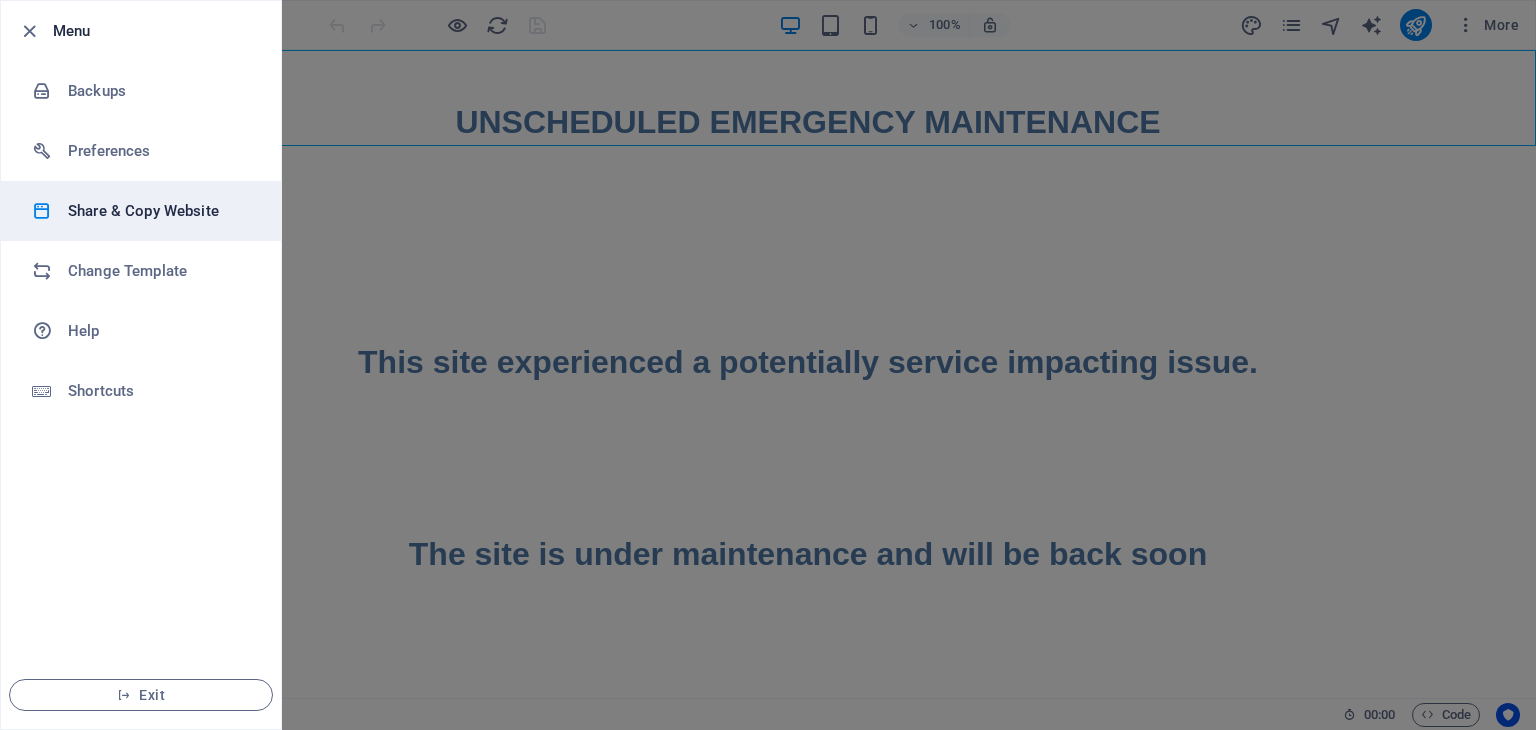 click on "Share & Copy Website" at bounding box center [141, 211] 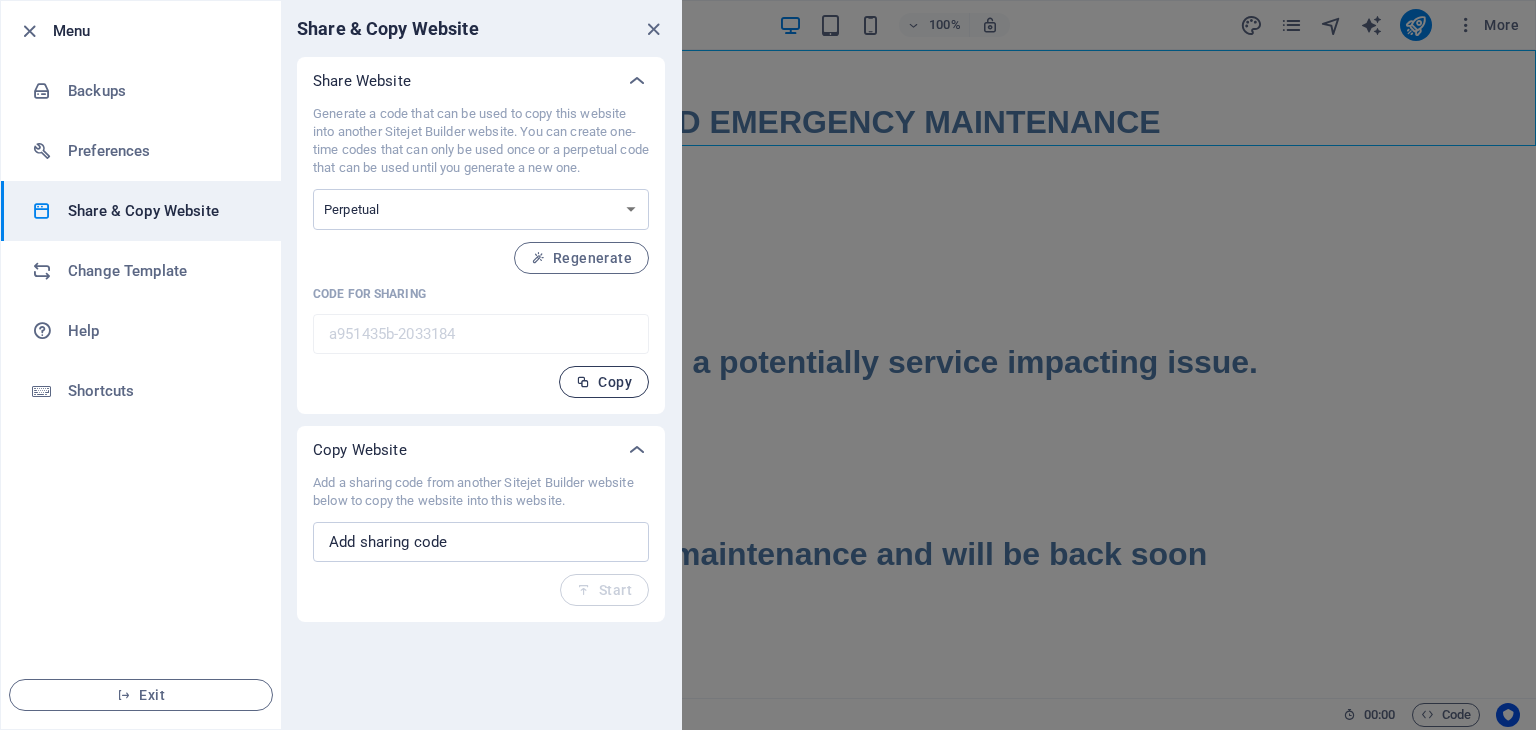 click on "Copy" at bounding box center [604, 382] 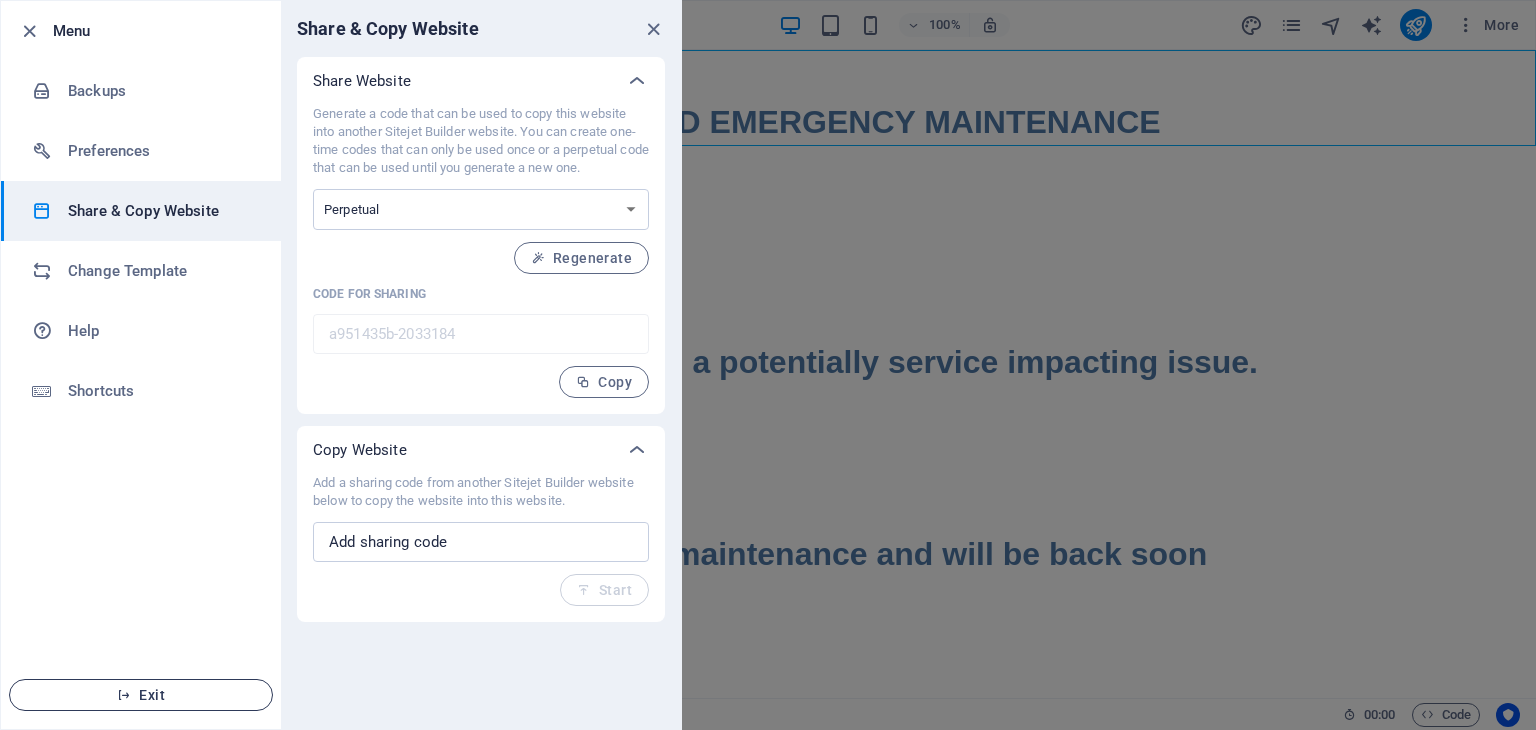 click on "Exit" at bounding box center (141, 695) 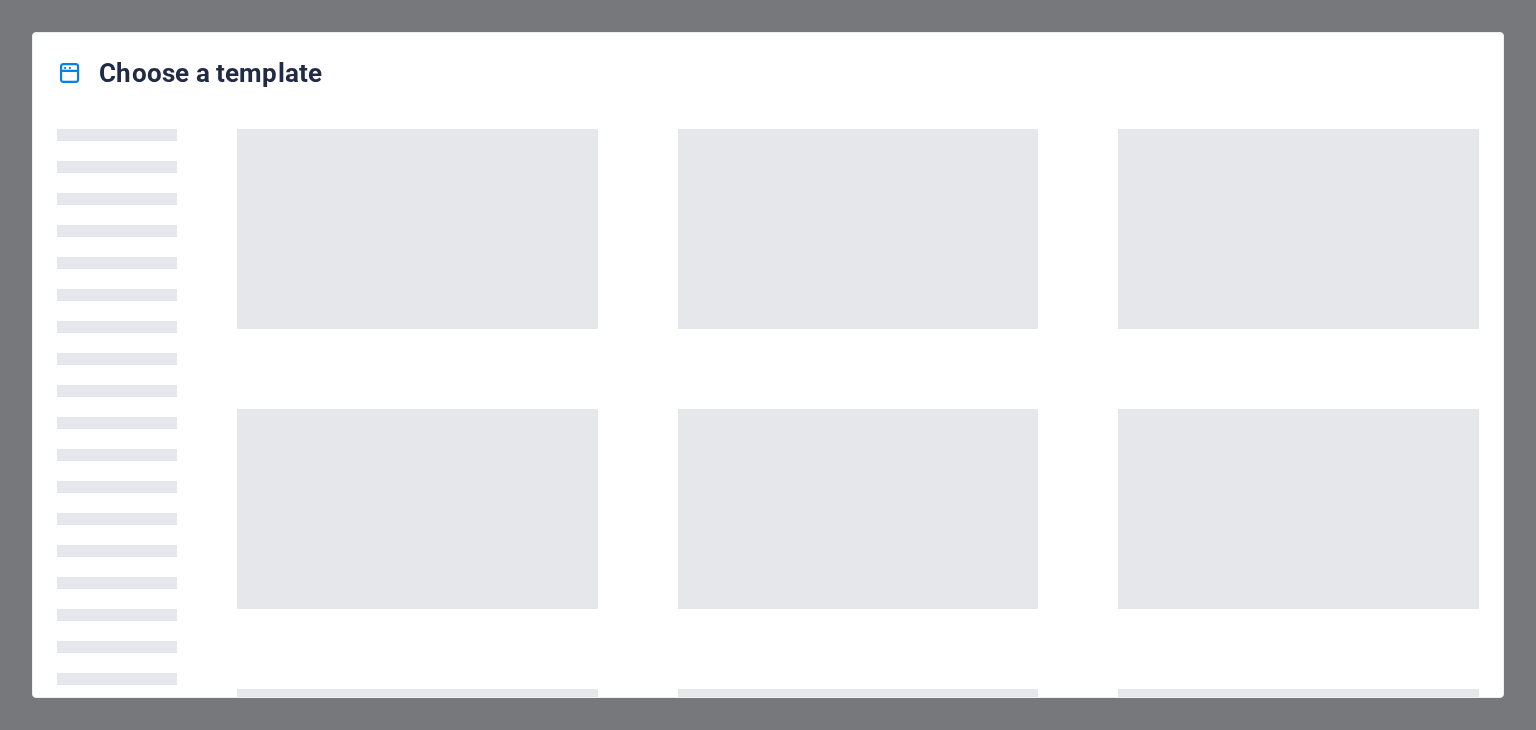 scroll, scrollTop: 0, scrollLeft: 0, axis: both 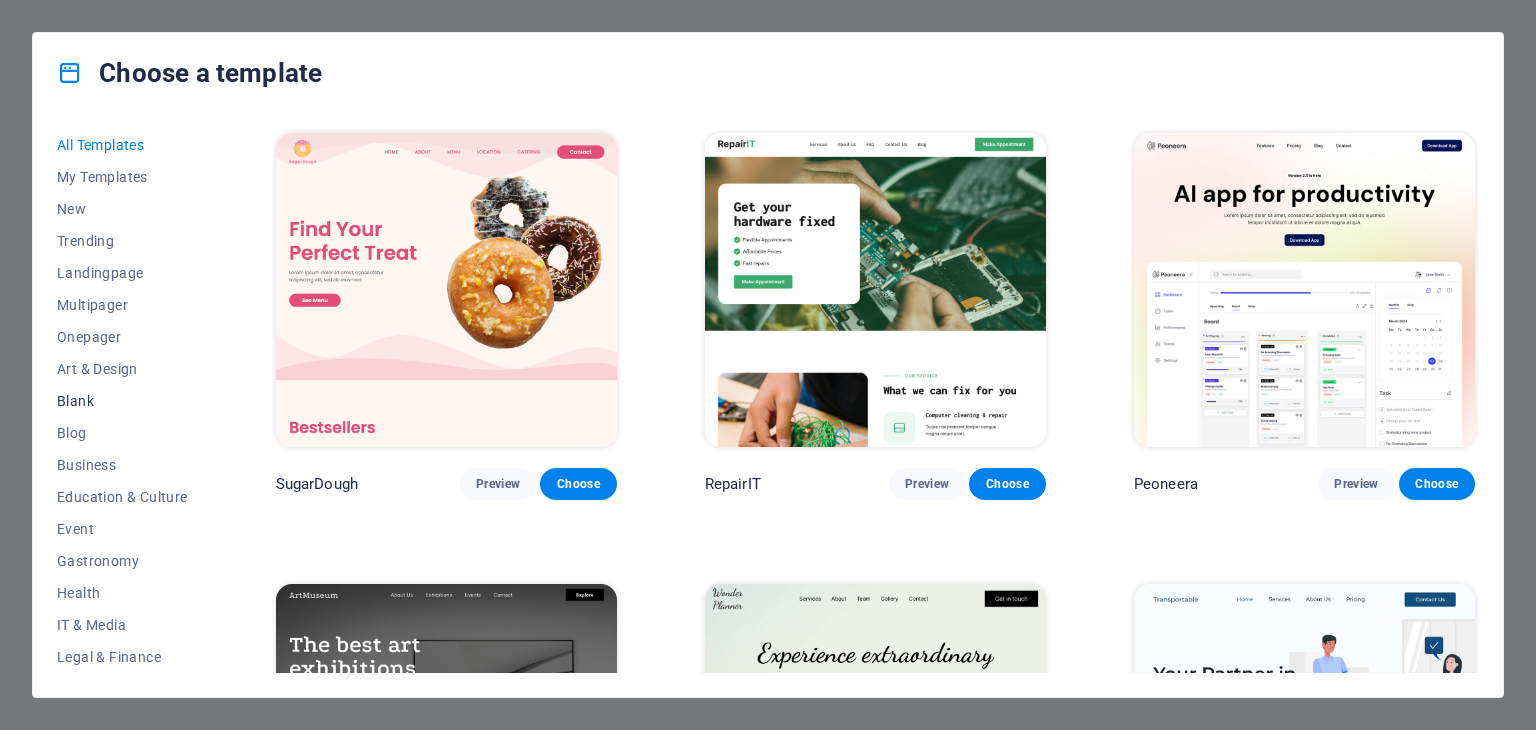 click on "Blank" at bounding box center (122, 401) 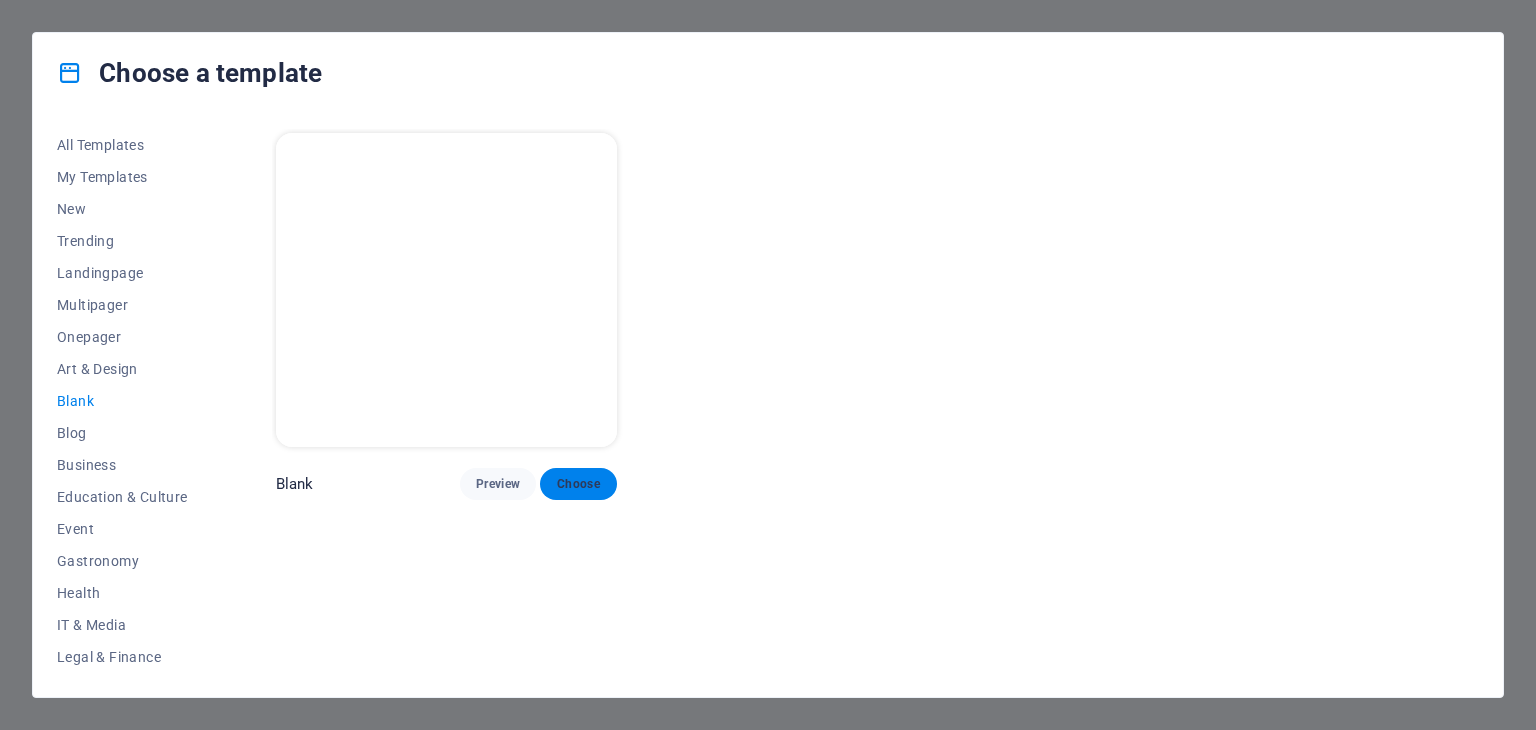 click on "Choose" at bounding box center [578, 484] 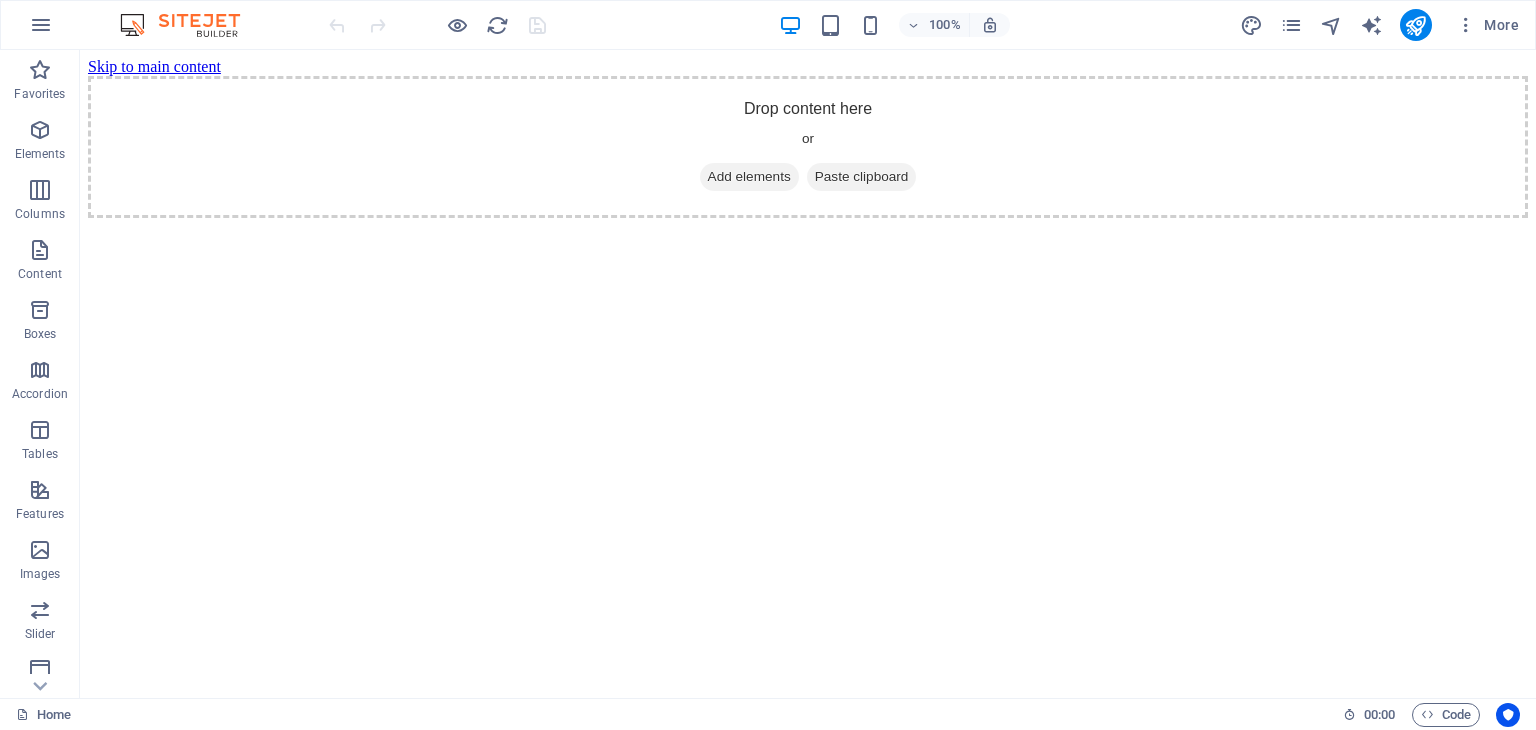 scroll, scrollTop: 0, scrollLeft: 0, axis: both 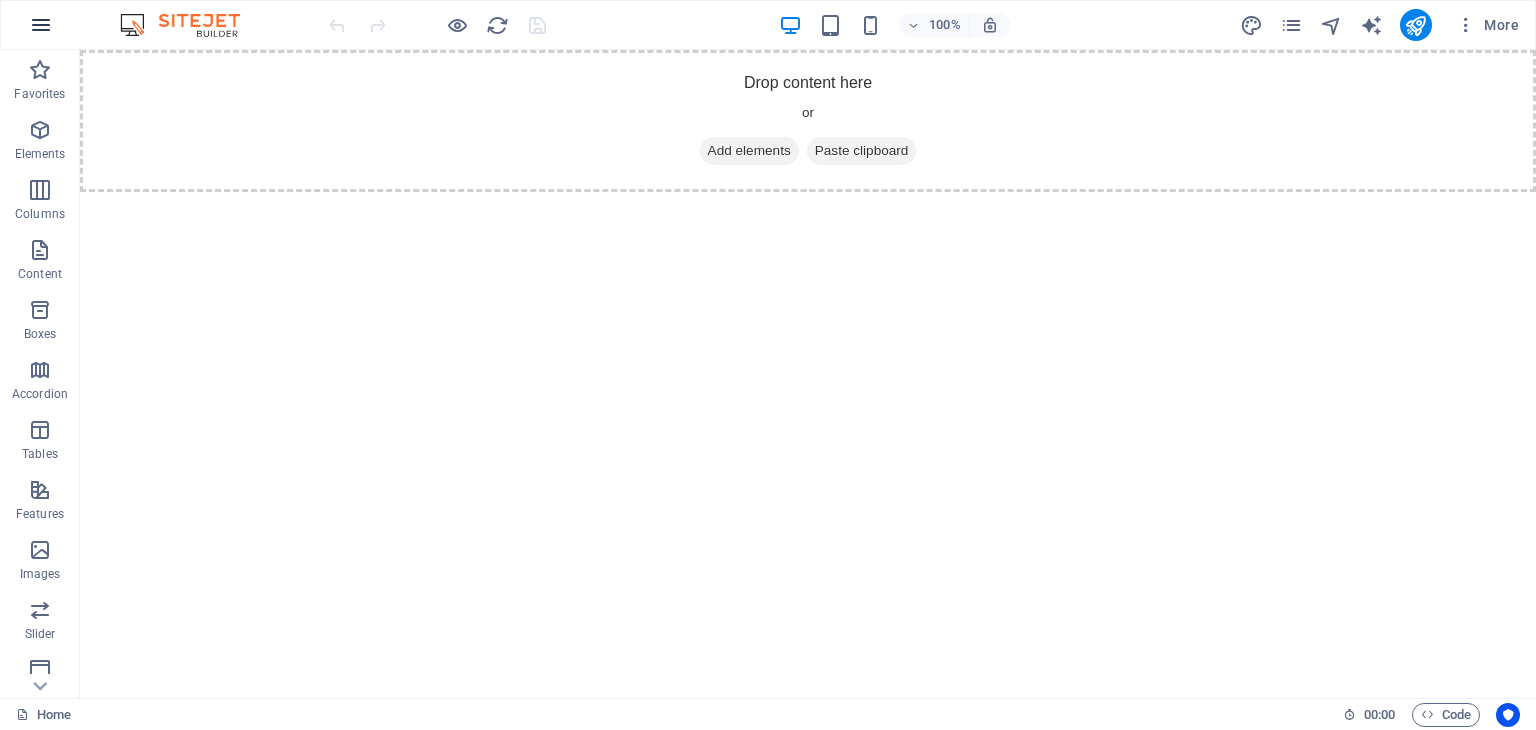click at bounding box center (41, 25) 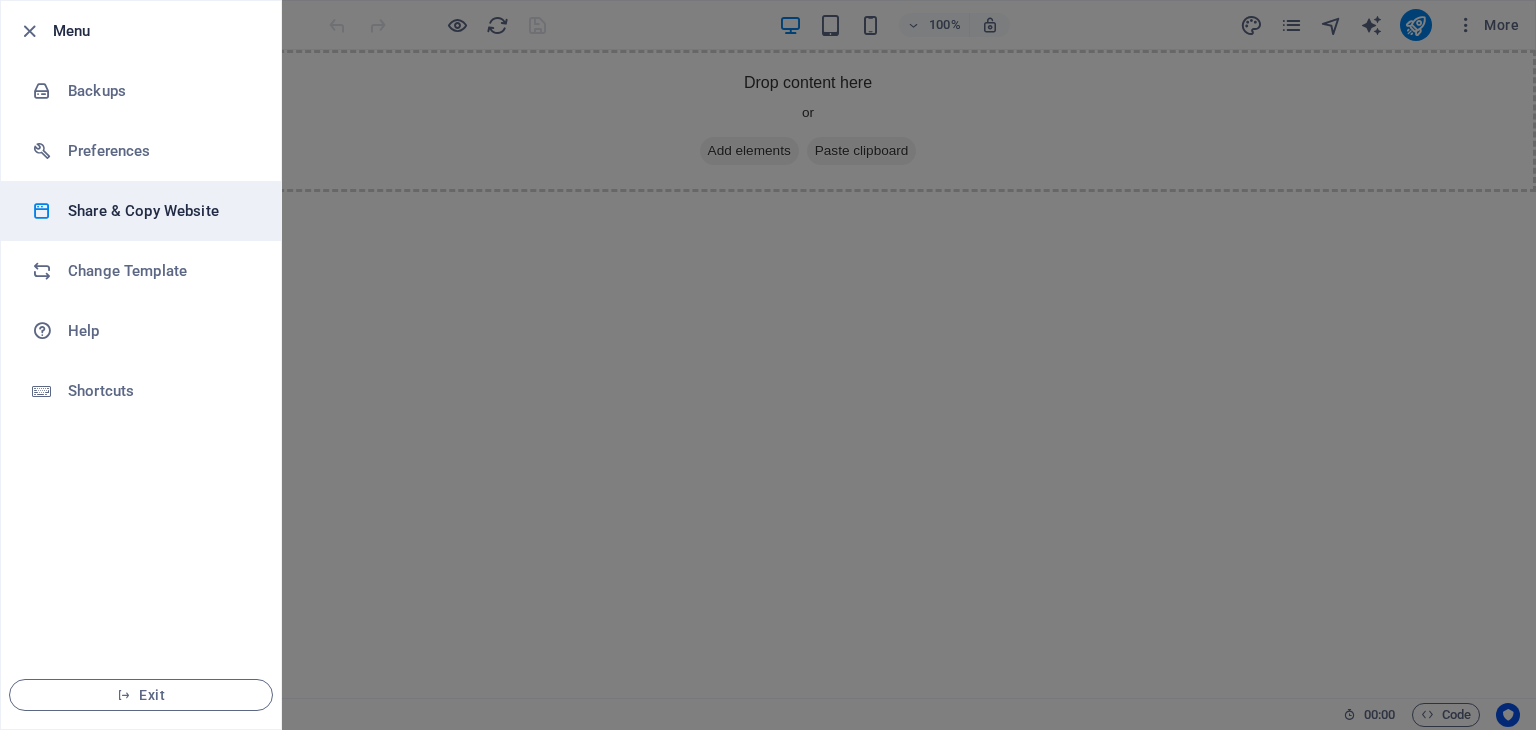 click on "Share & Copy Website" at bounding box center [160, 211] 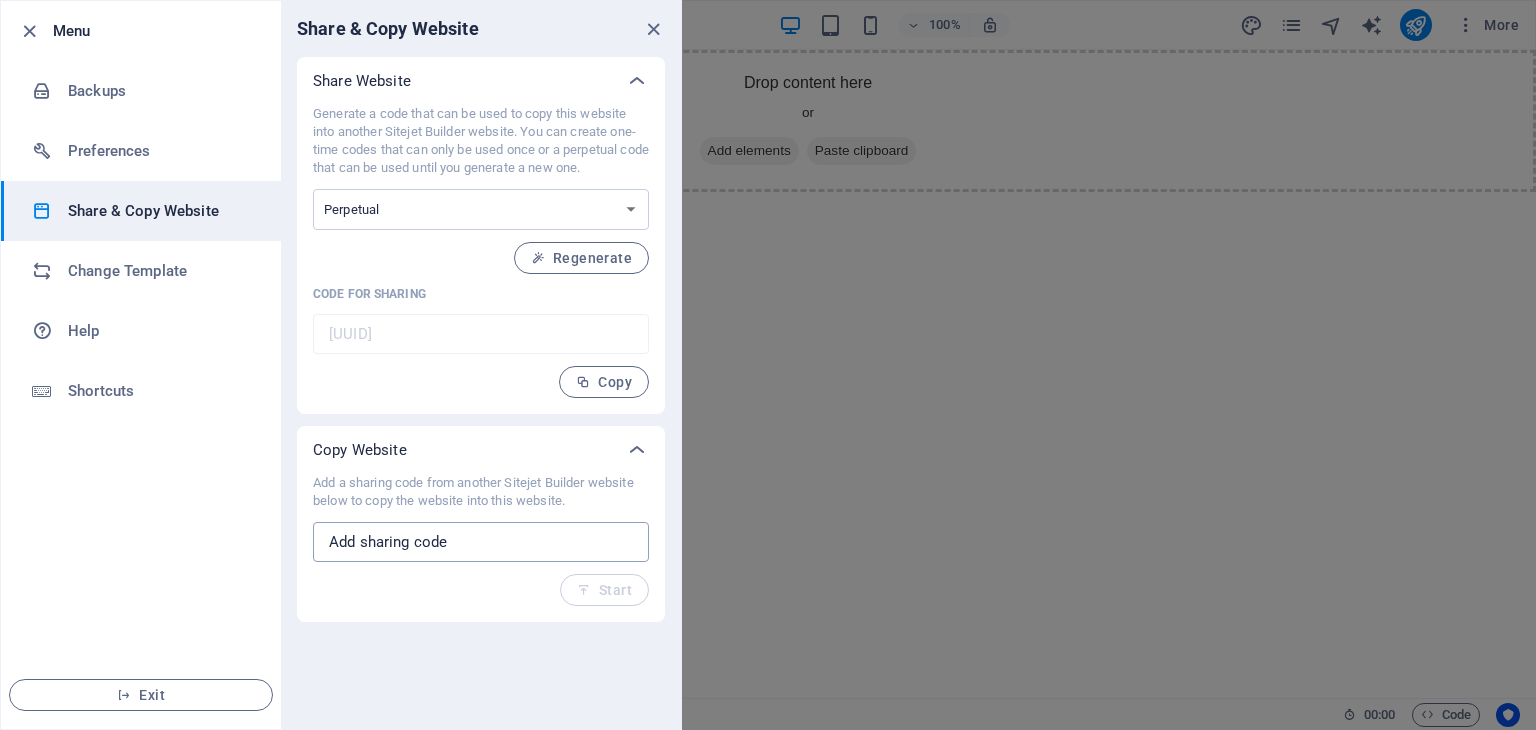 click at bounding box center (481, 542) 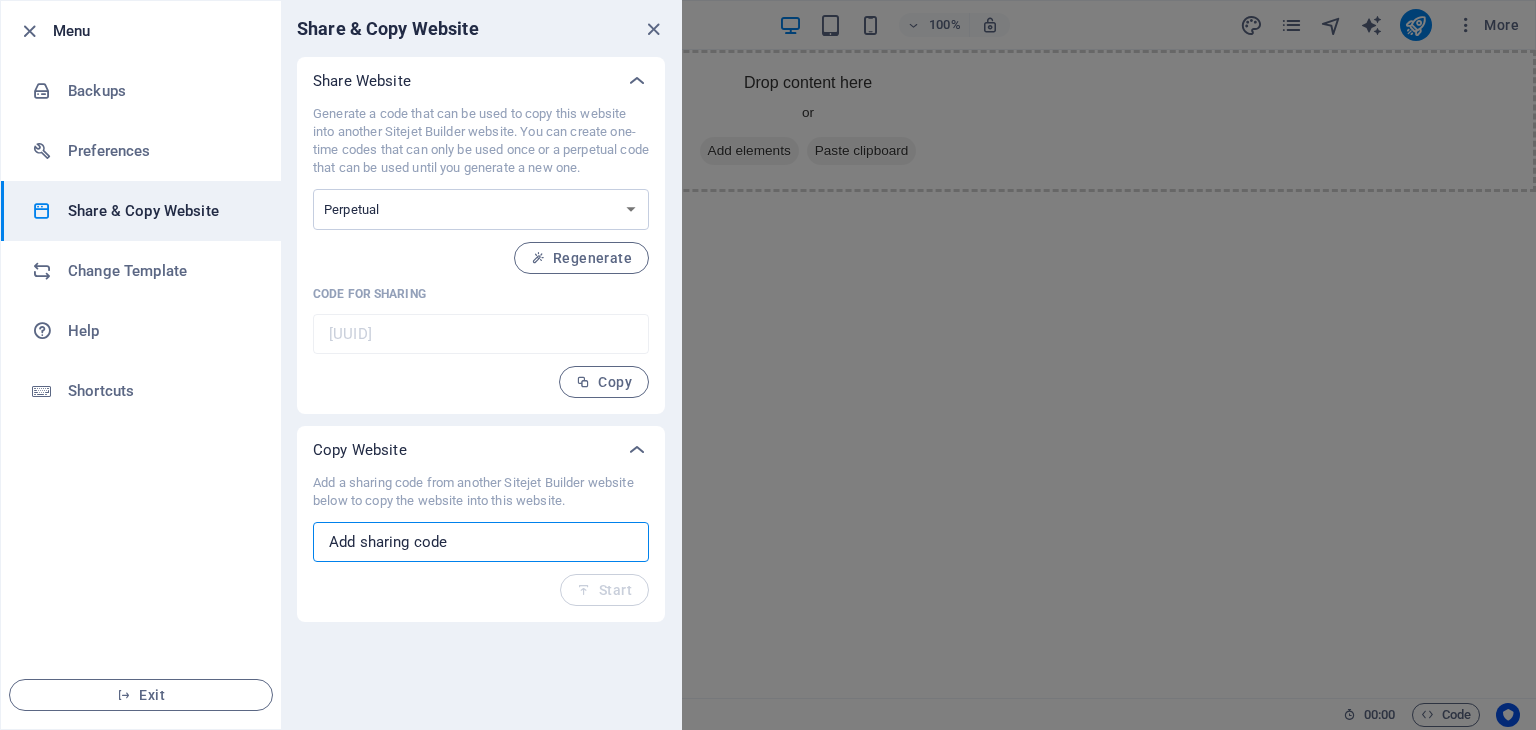 paste on "a951435b-2033184" 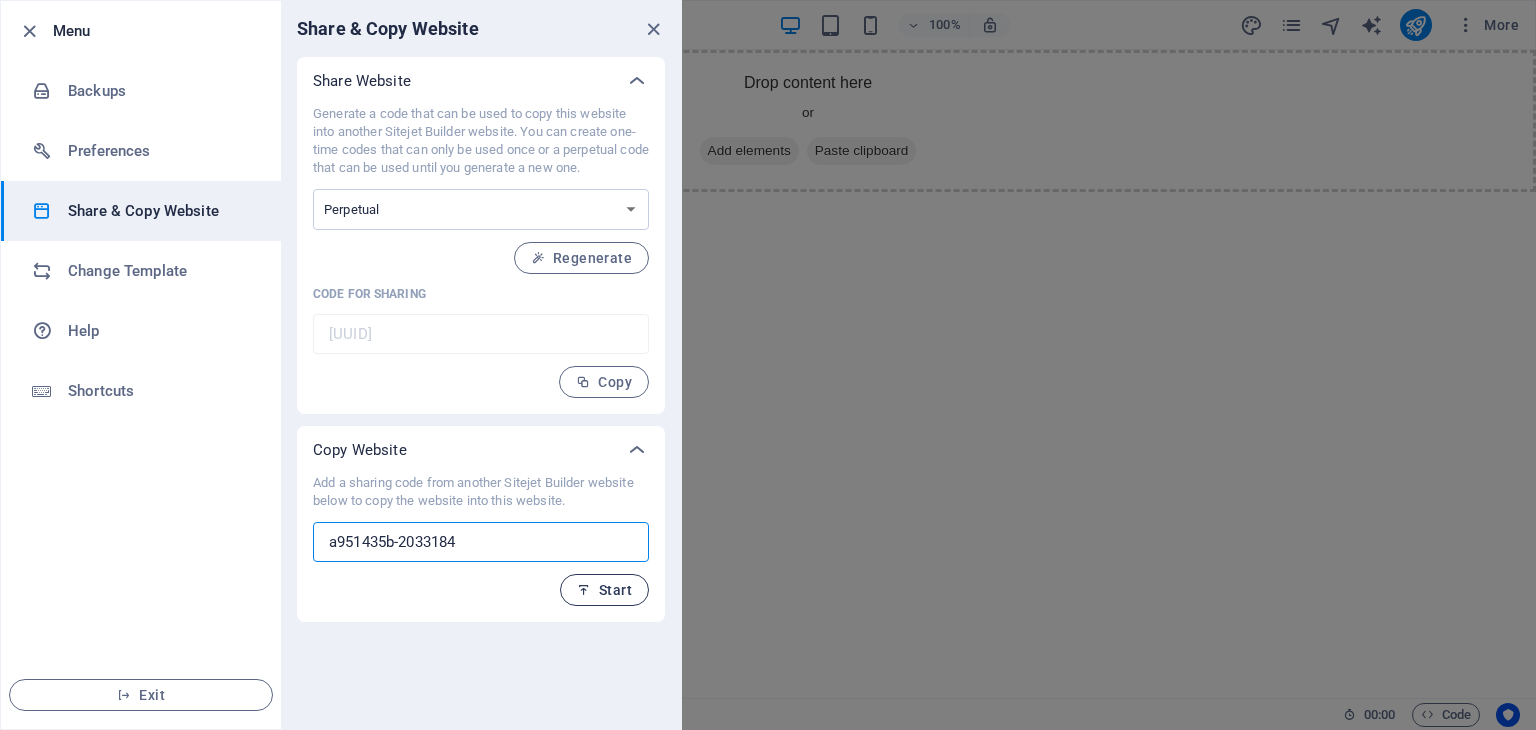 type on "a951435b-2033184" 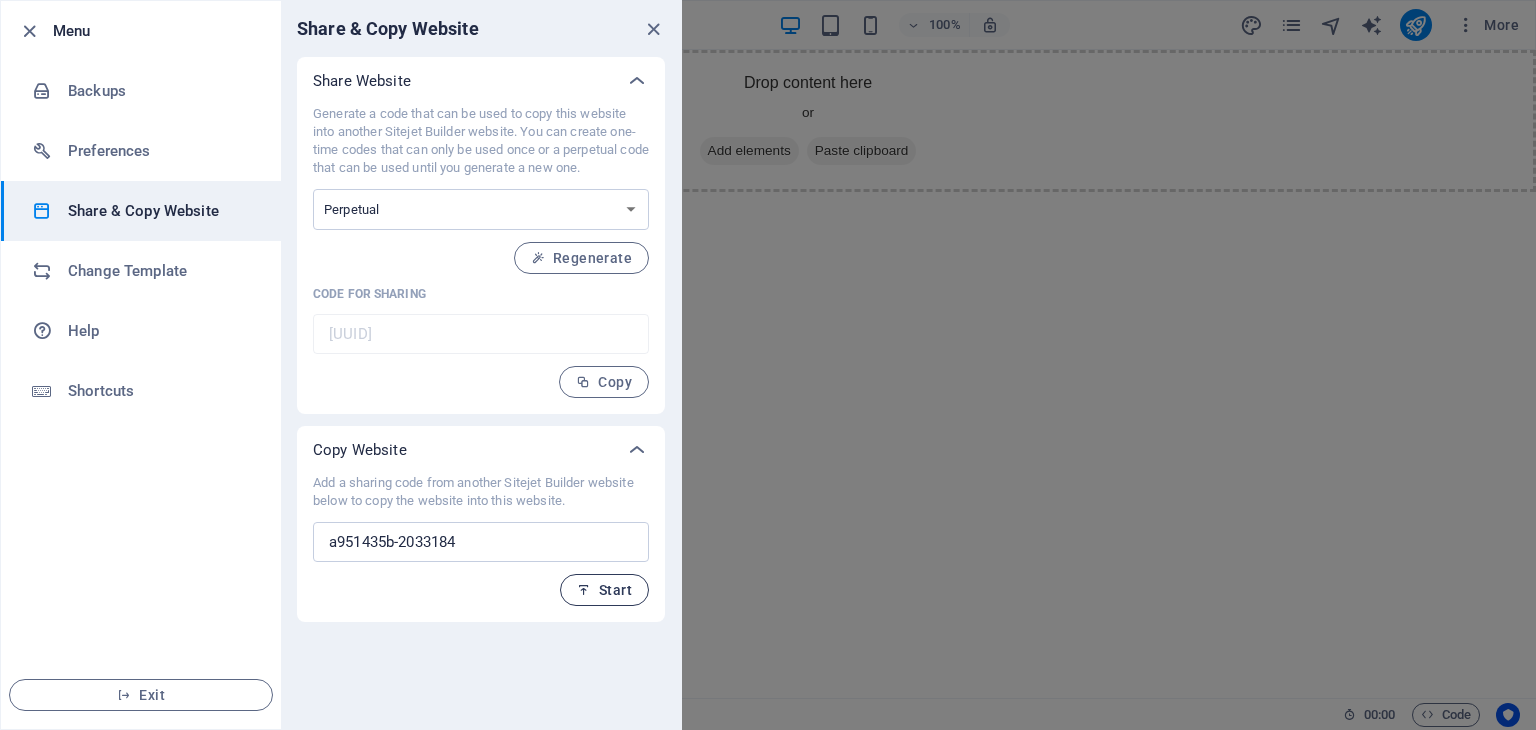 click on "Start" at bounding box center (604, 590) 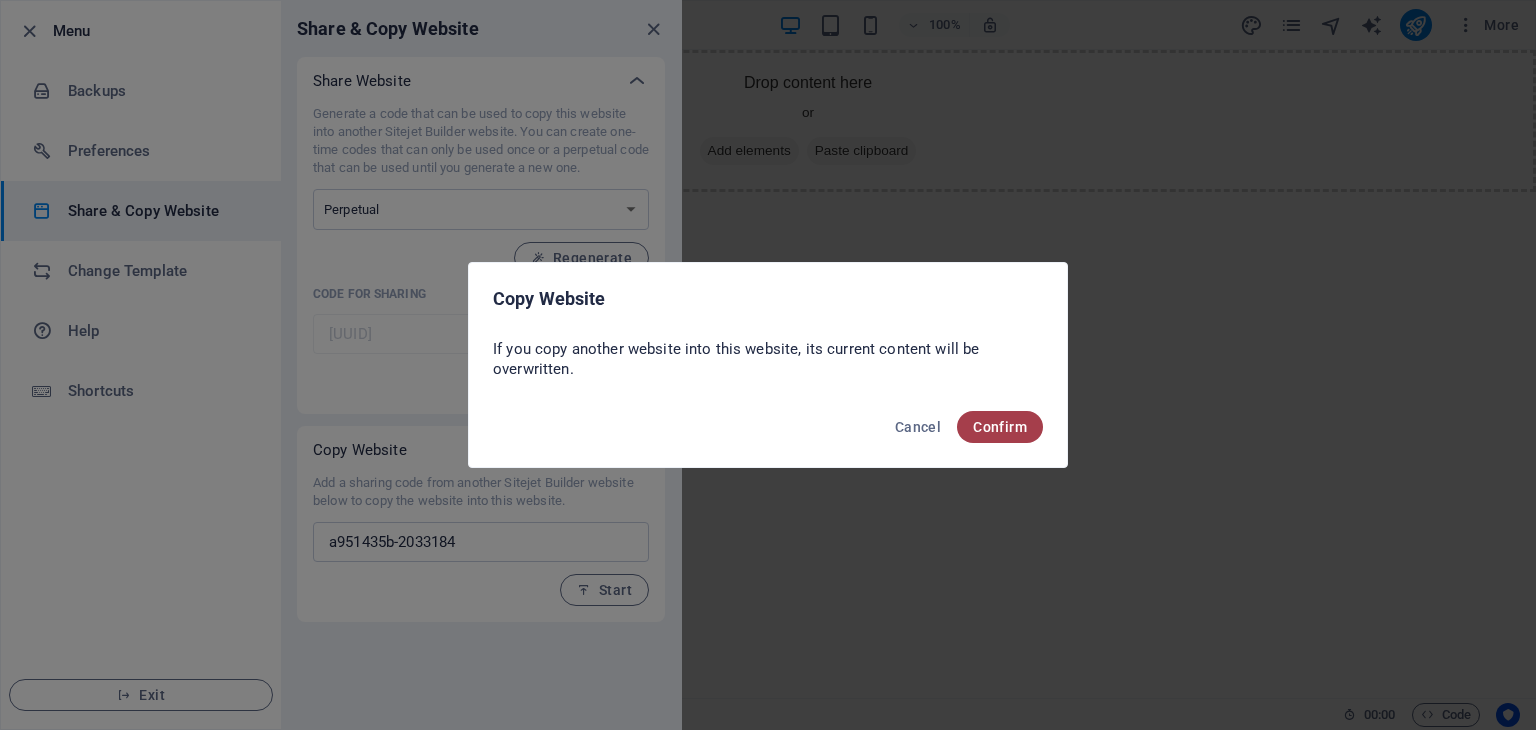 click on "Confirm" at bounding box center [1000, 427] 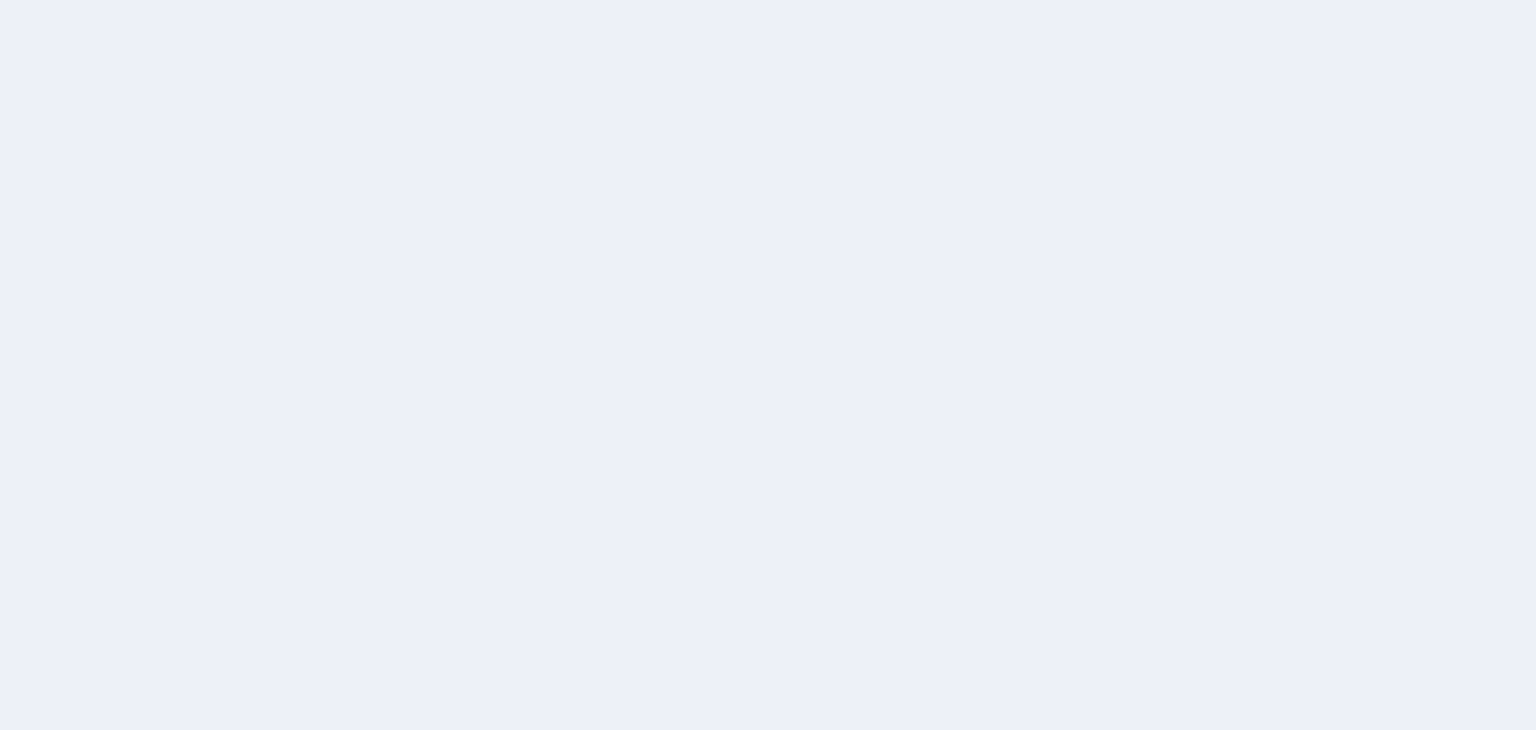 scroll, scrollTop: 0, scrollLeft: 0, axis: both 